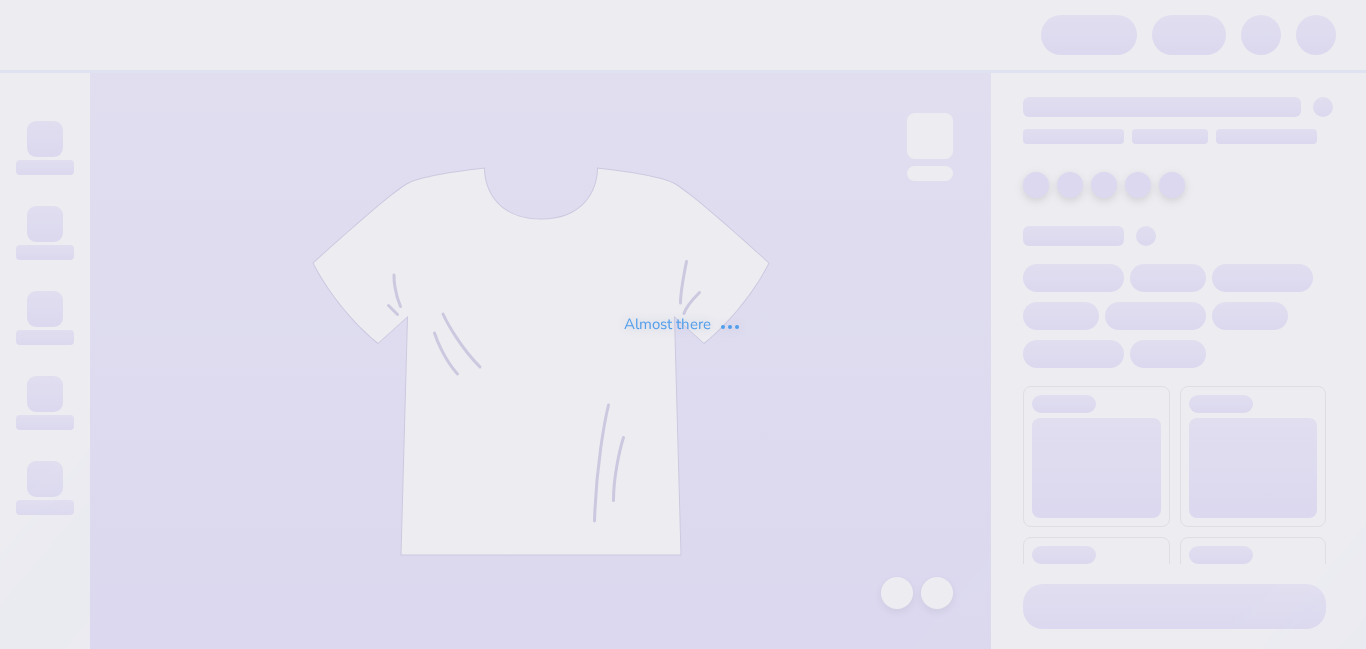 scroll, scrollTop: 0, scrollLeft: 0, axis: both 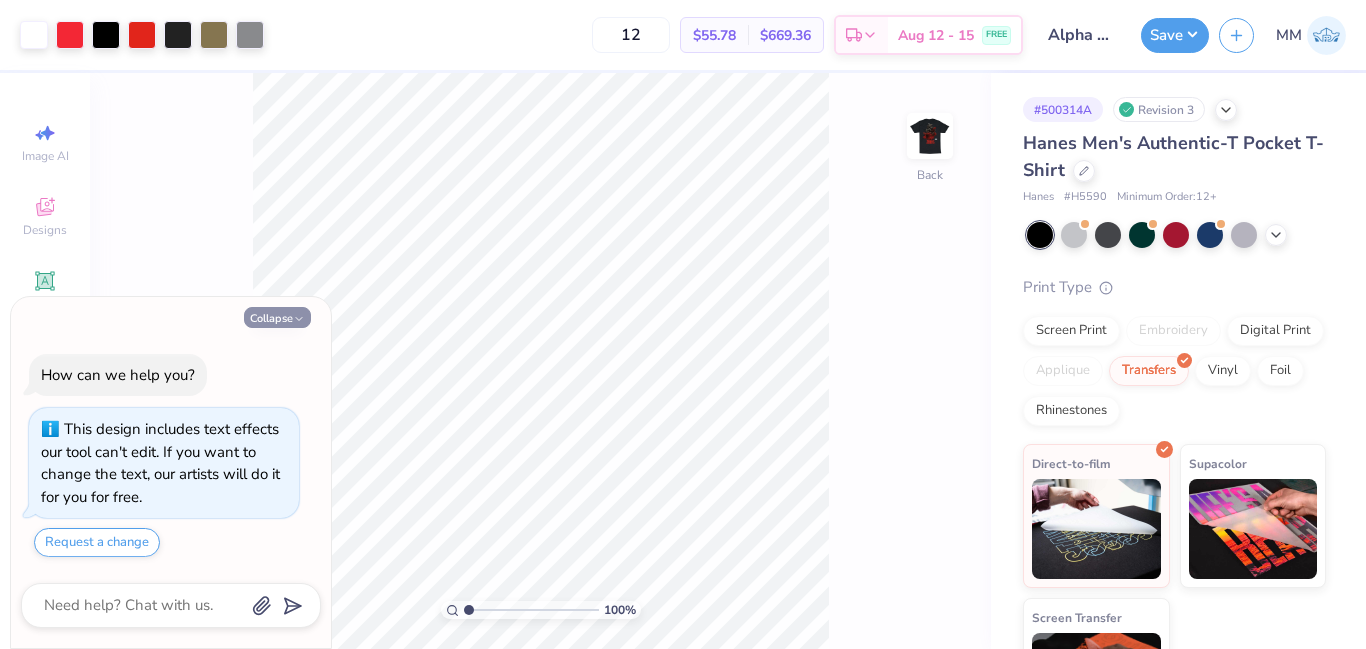 click on "Collapse" at bounding box center (277, 317) 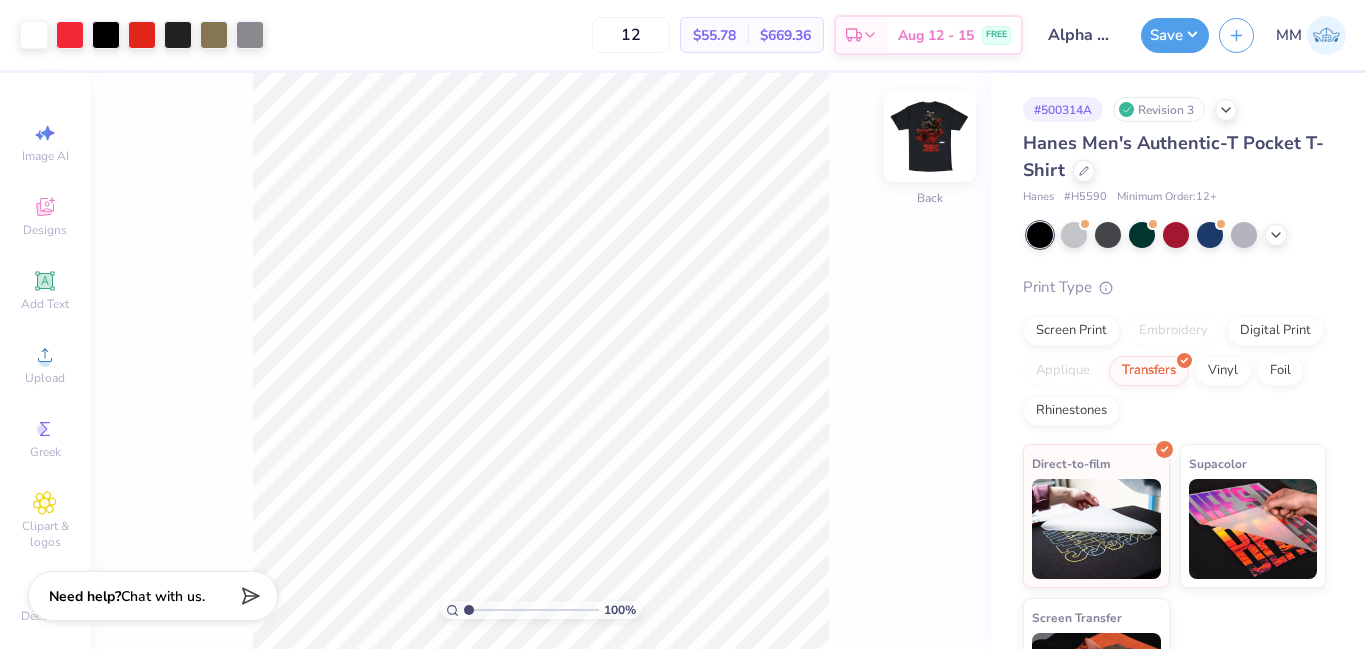 click at bounding box center (930, 136) 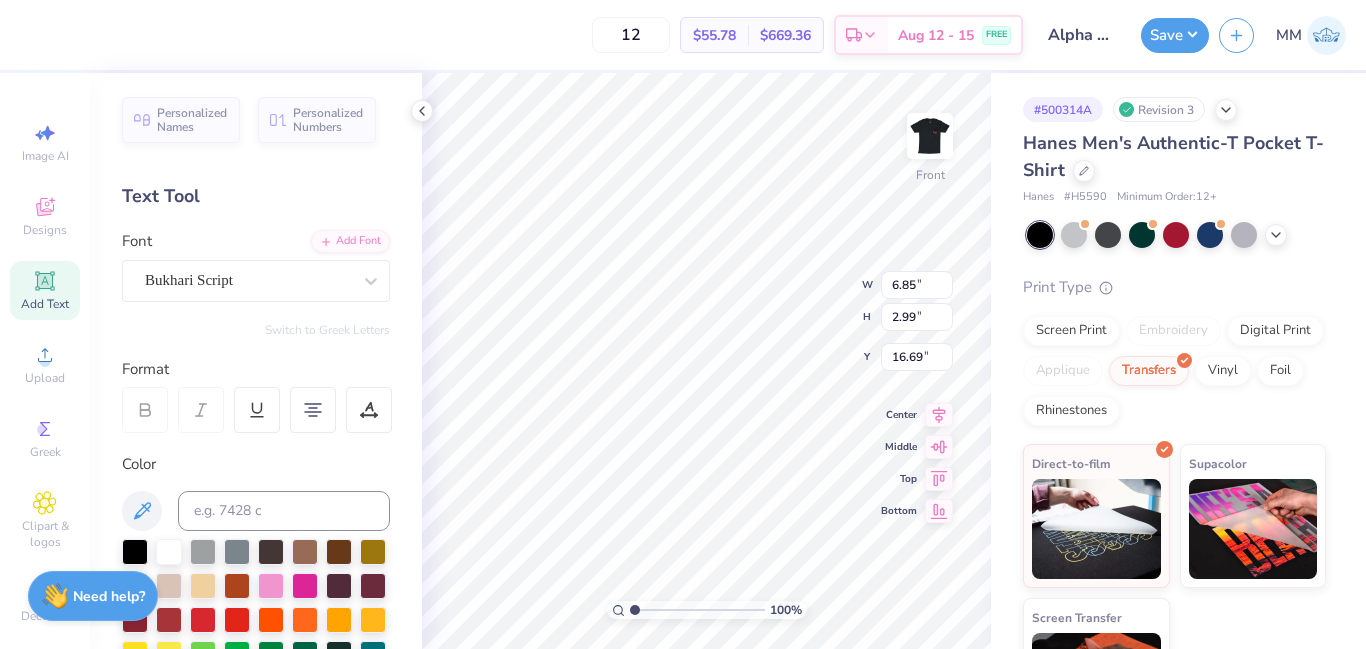 scroll, scrollTop: 17, scrollLeft: 3, axis: both 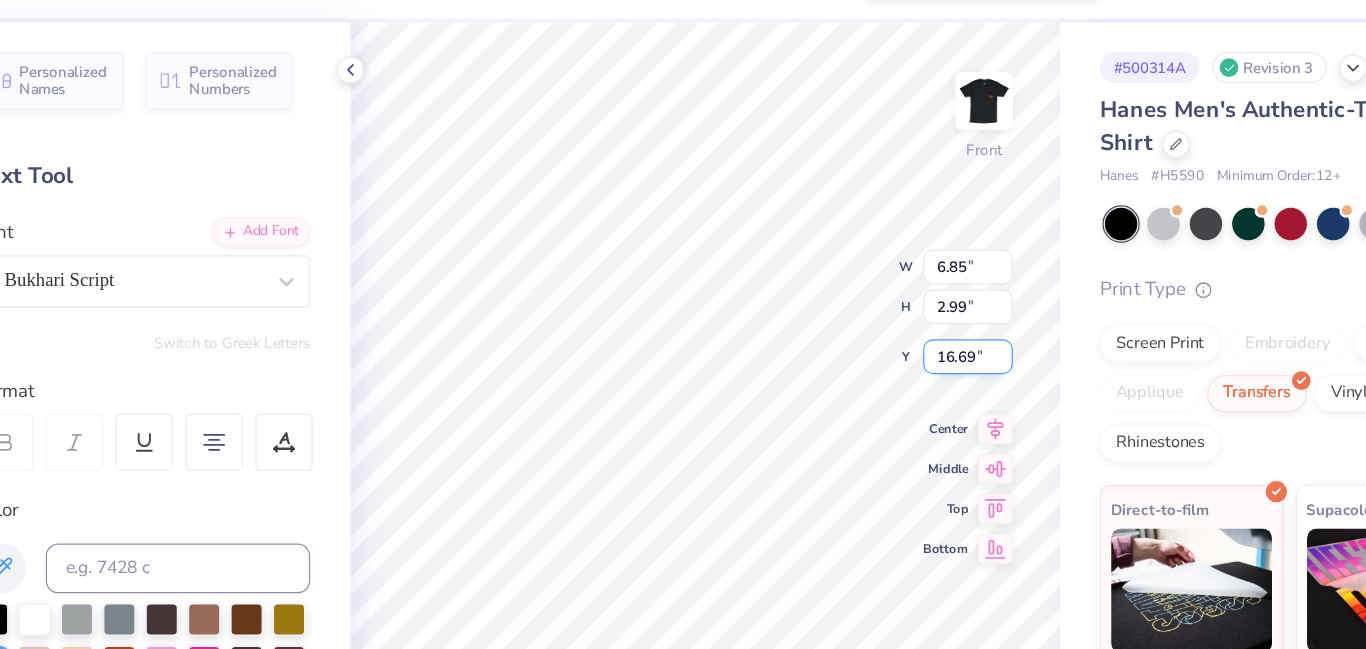 type on "1.01344250573321" 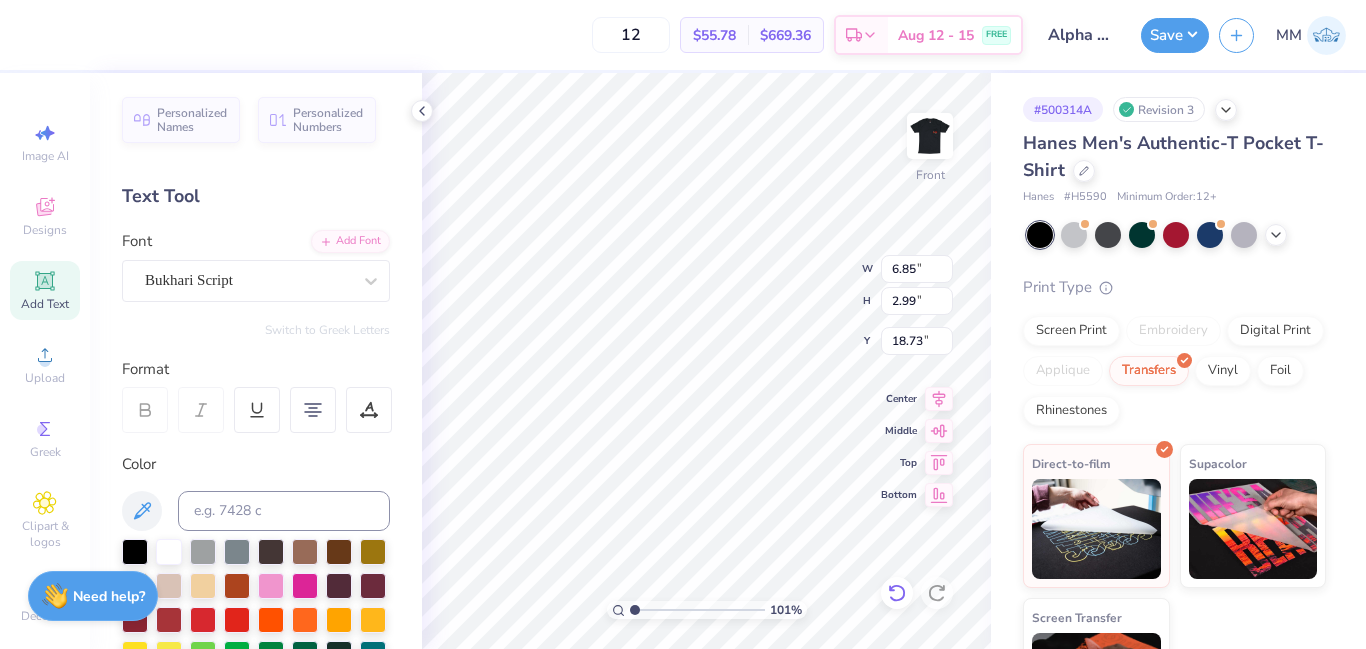 click 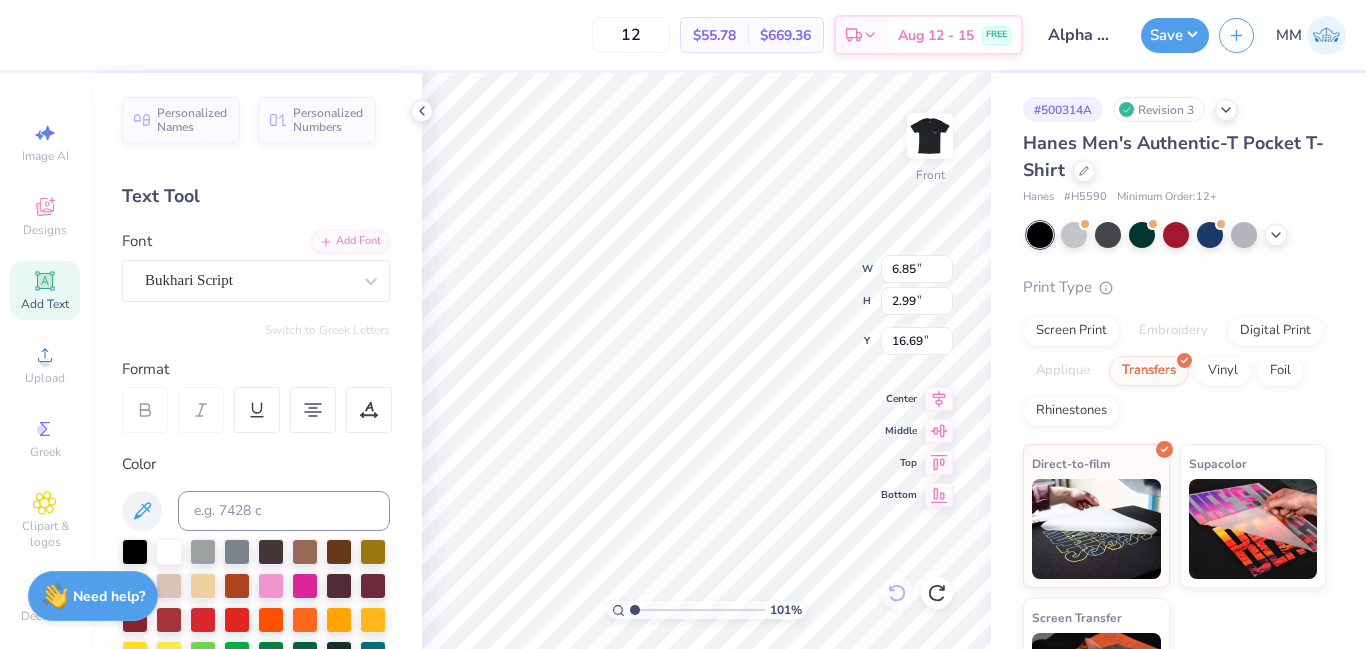scroll, scrollTop: 17, scrollLeft: 2, axis: both 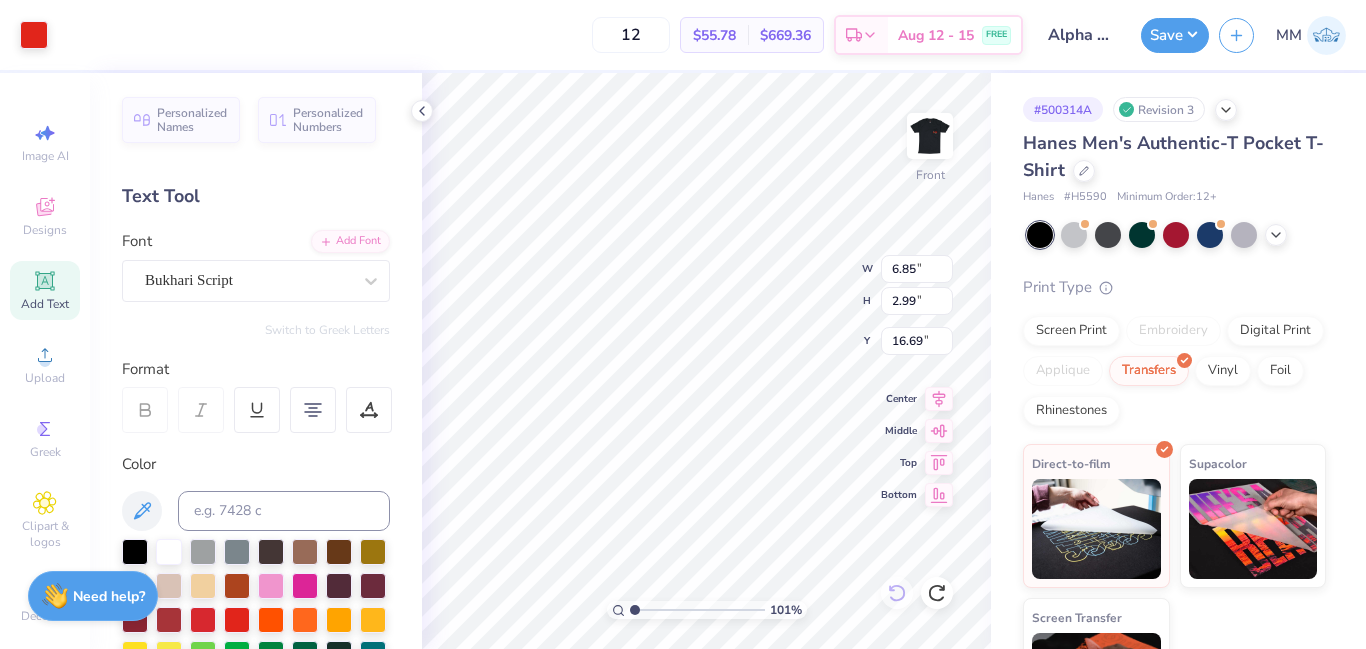 type on "1.01344250573321" 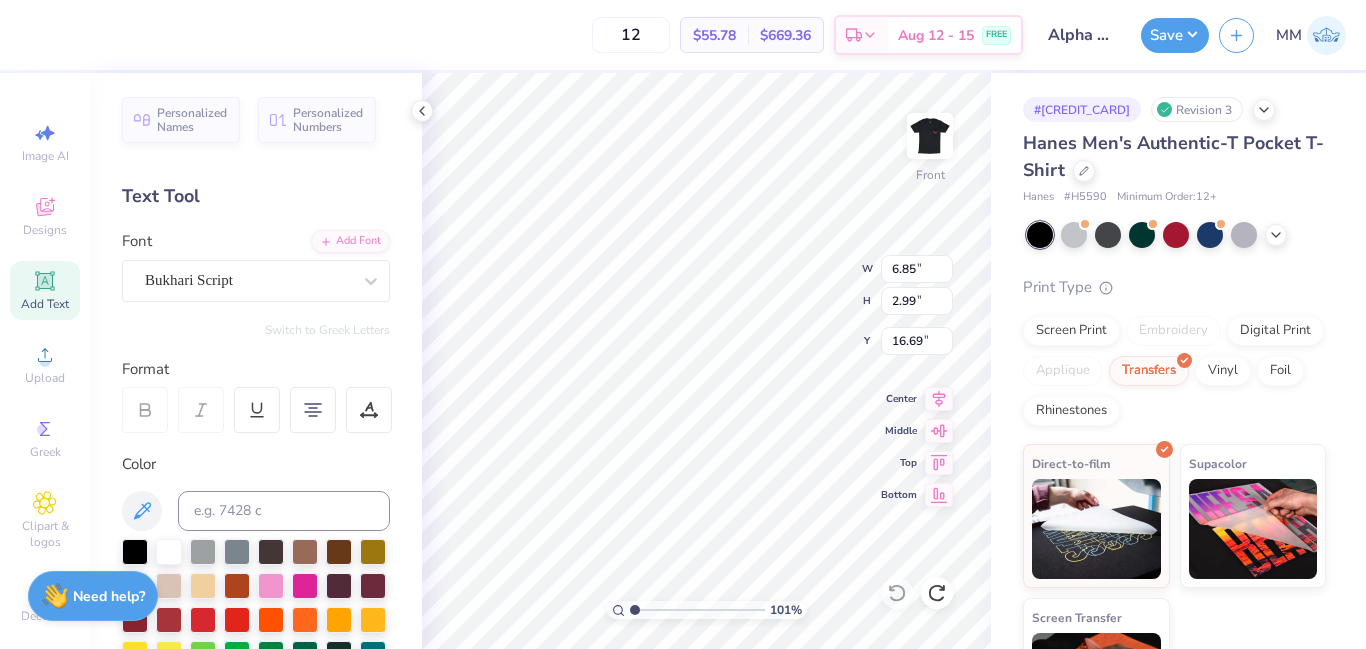 scroll, scrollTop: 0, scrollLeft: 0, axis: both 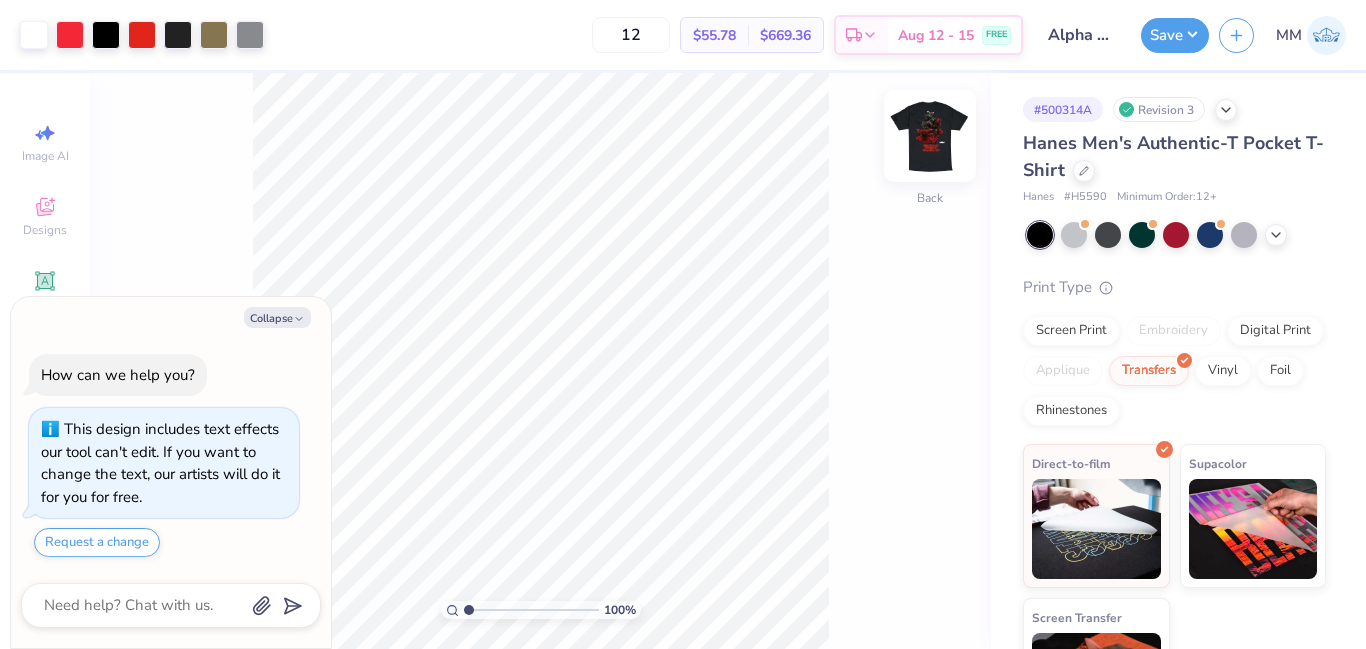 click at bounding box center [930, 136] 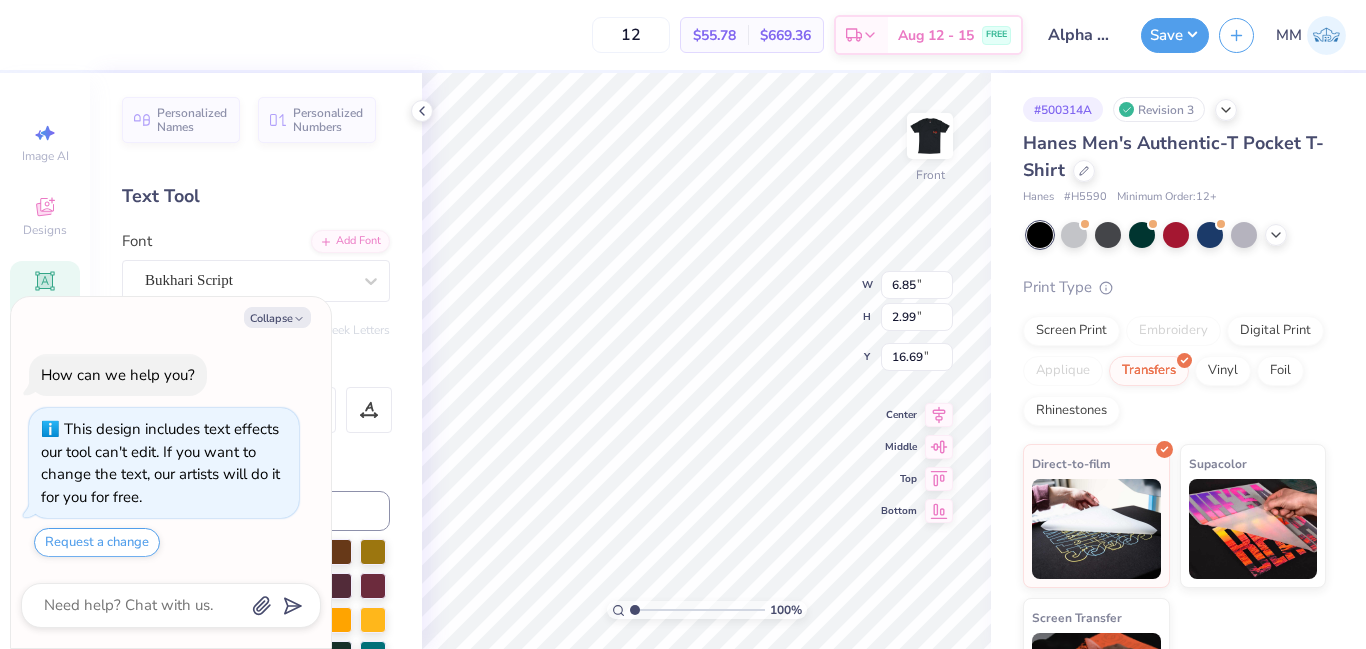 scroll, scrollTop: 17, scrollLeft: 3, axis: both 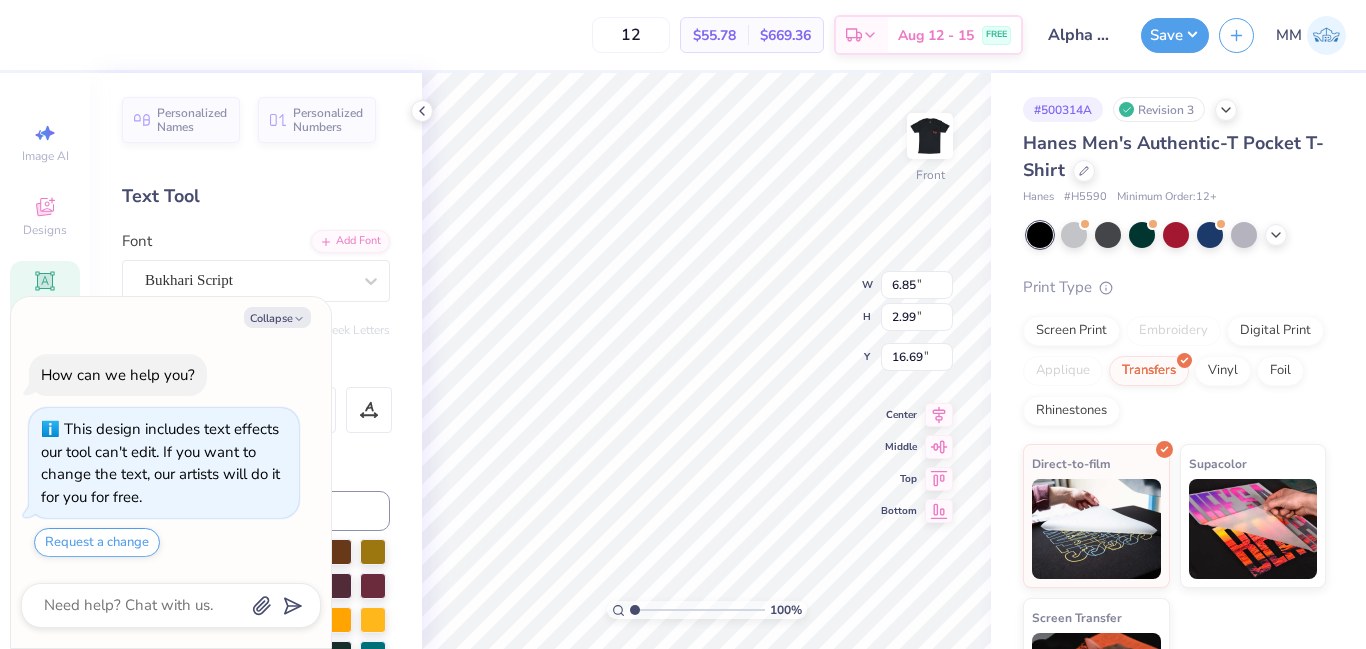 type on "x" 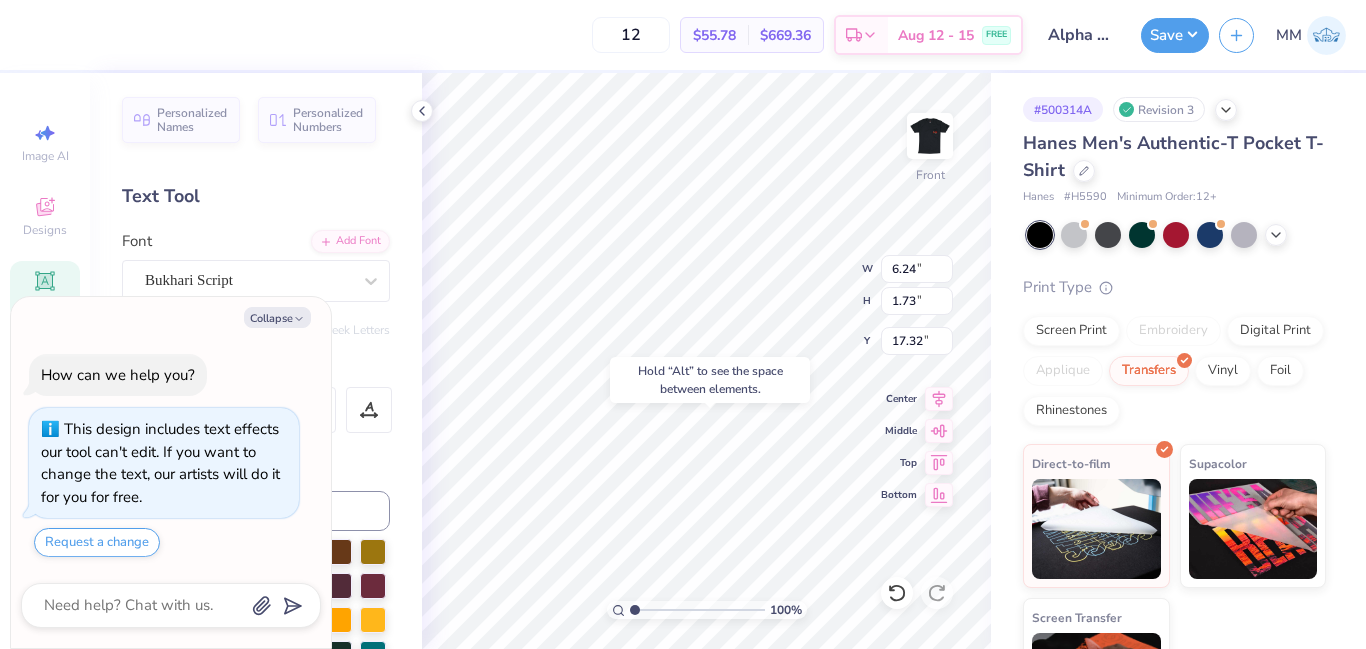 type on "x" 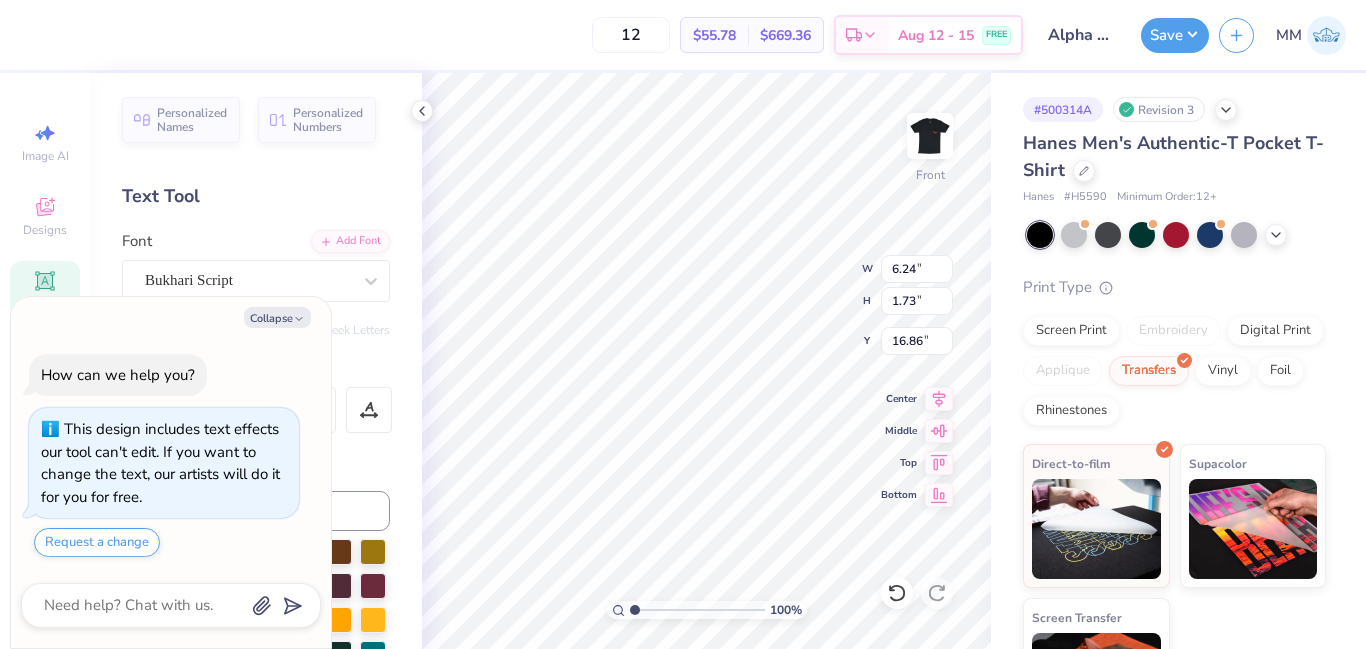 type on "x" 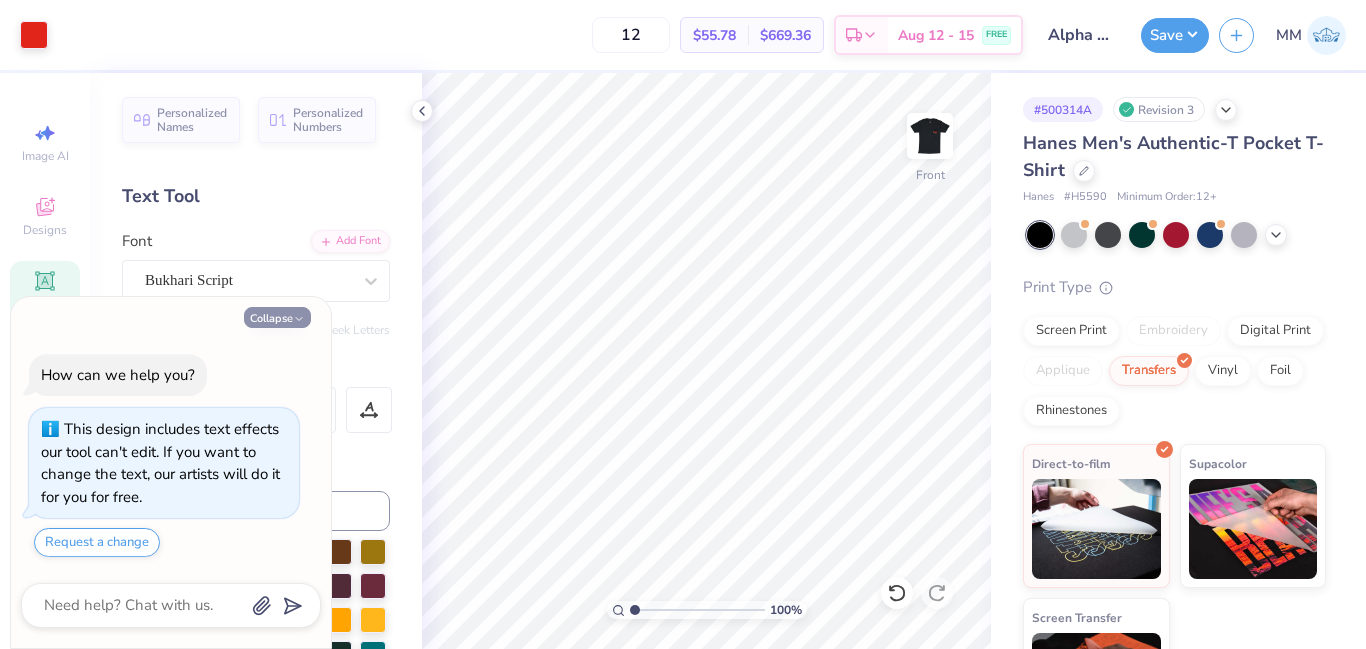 click on "Collapse" at bounding box center [277, 317] 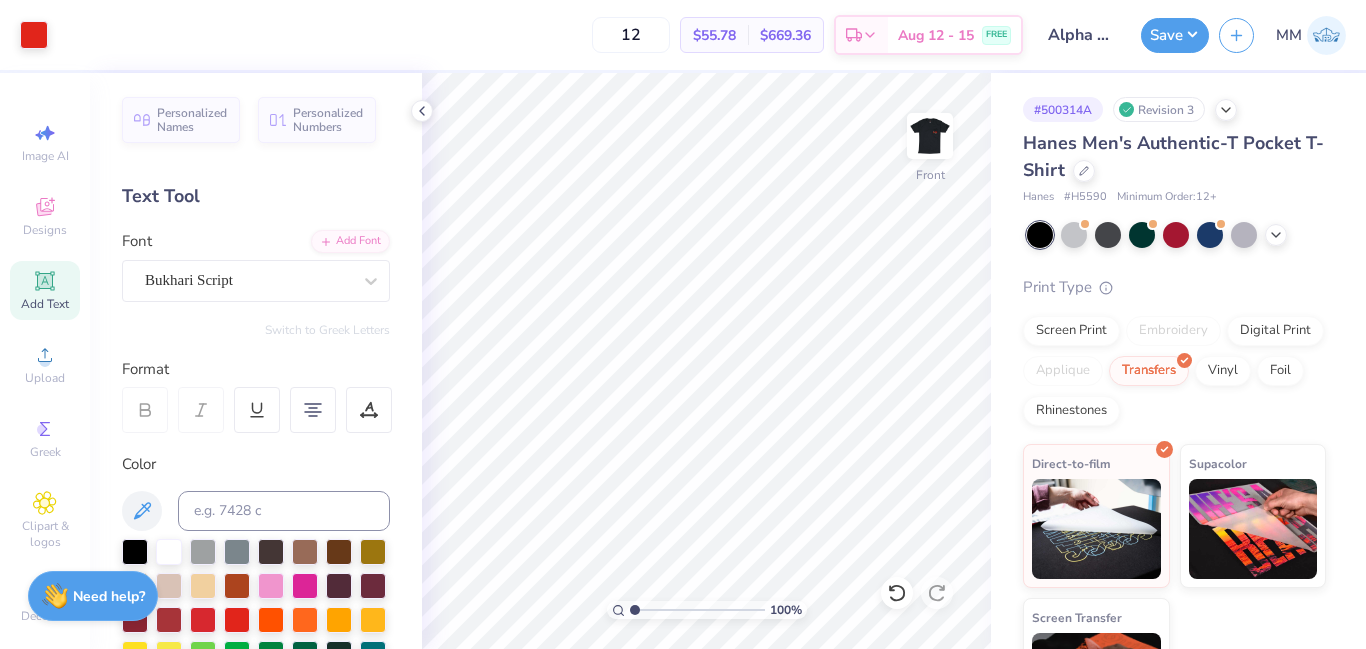 click on "Add Text" at bounding box center [45, 290] 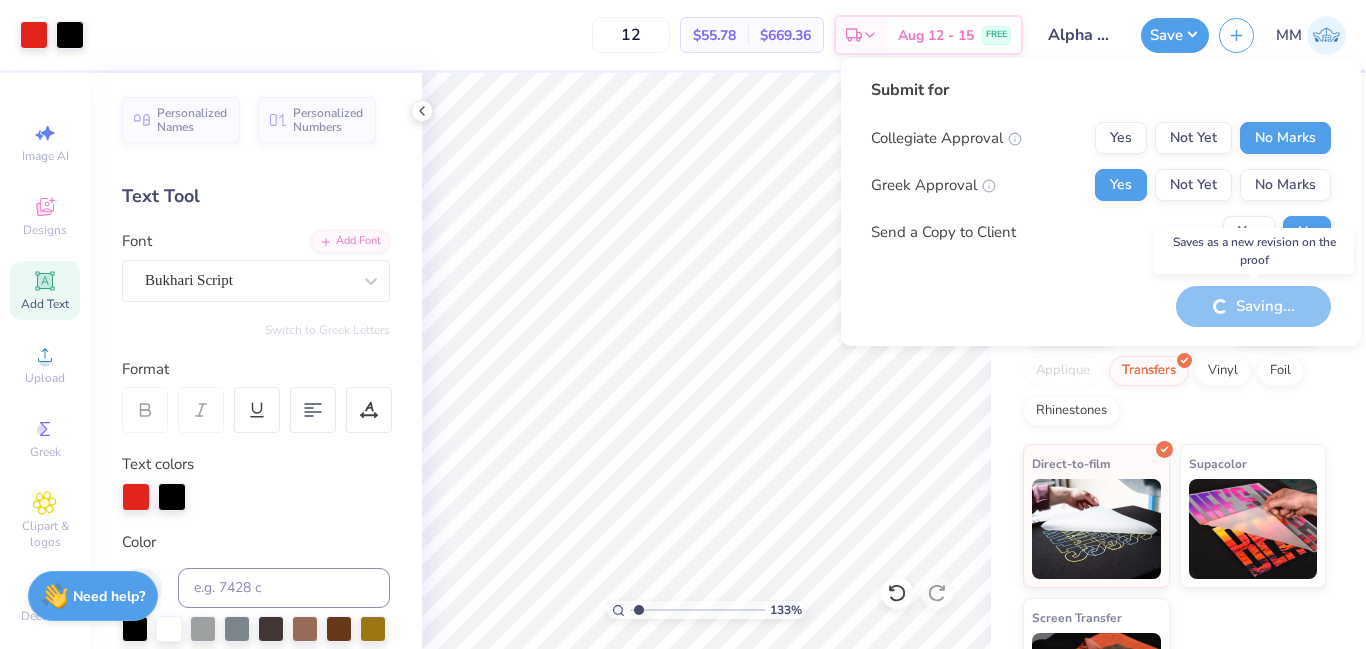 scroll, scrollTop: 0, scrollLeft: 0, axis: both 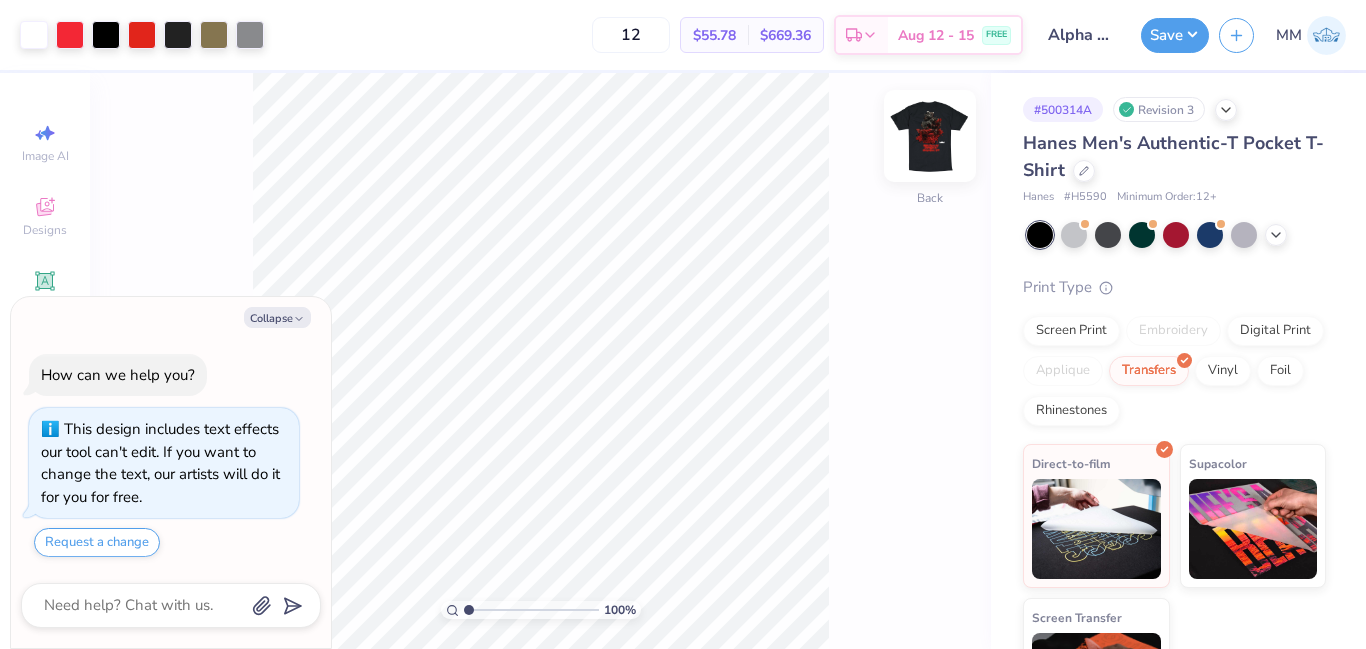 click at bounding box center [930, 136] 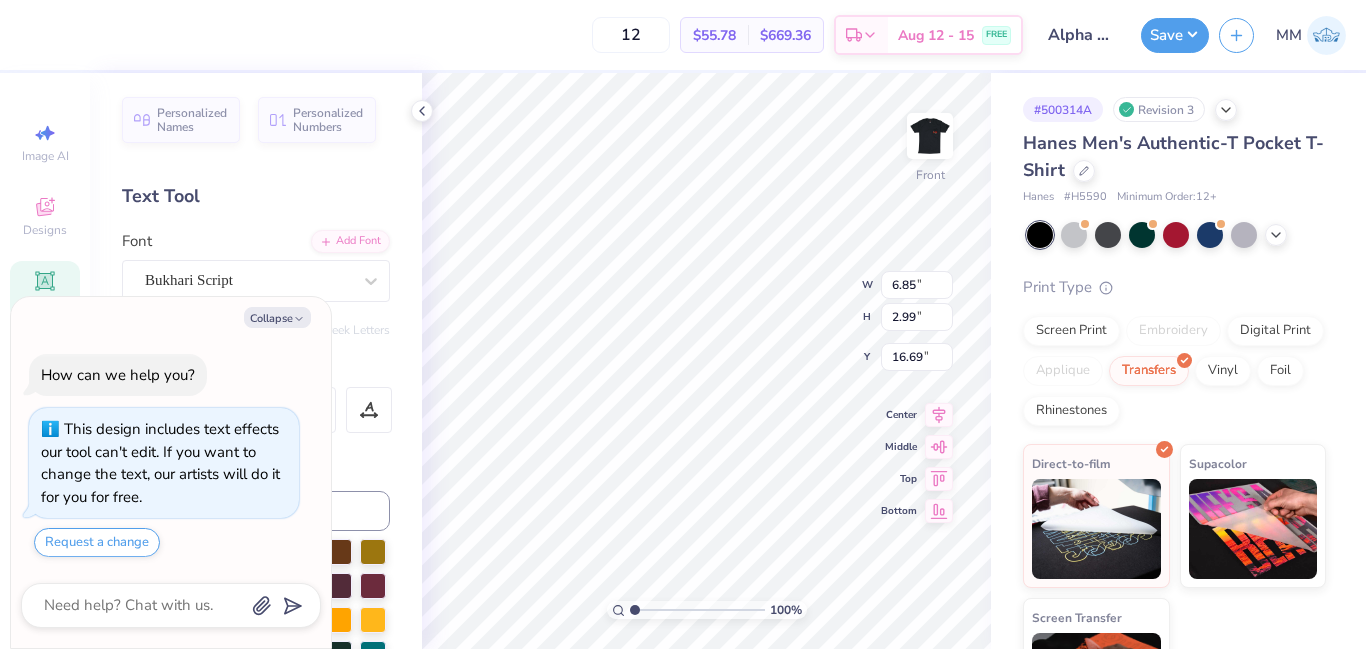 scroll, scrollTop: 17, scrollLeft: 3, axis: both 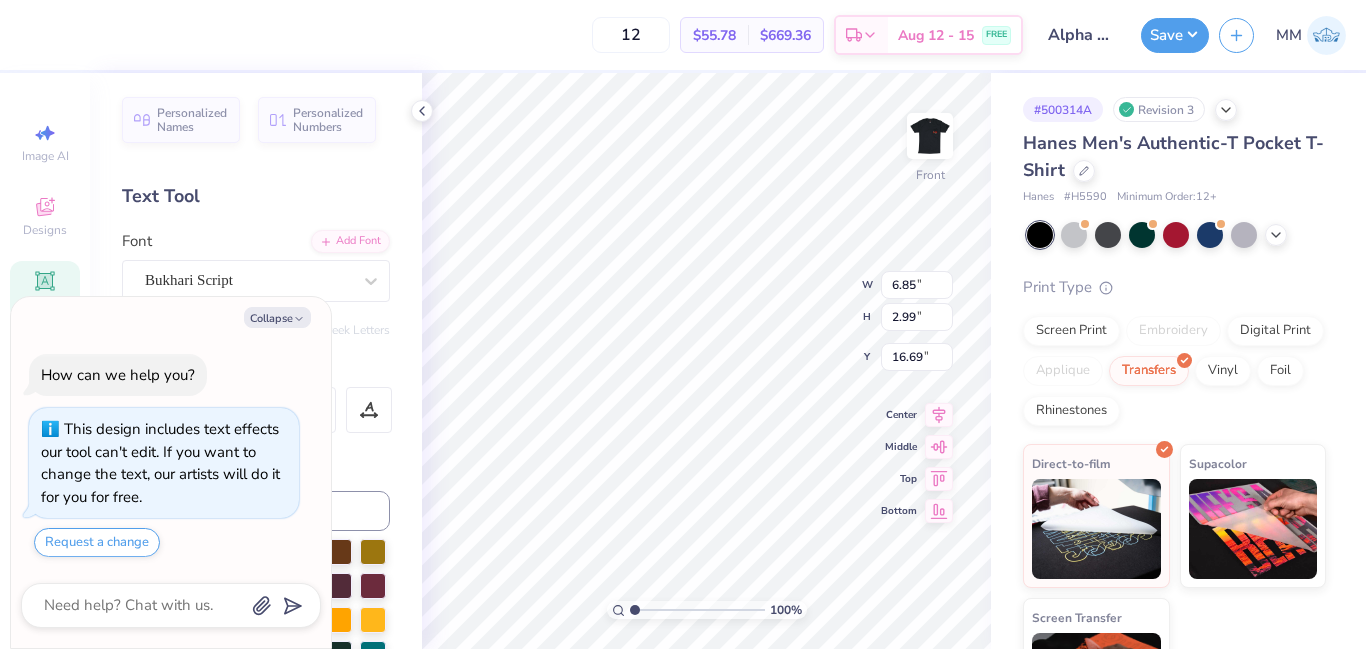 type on "x" 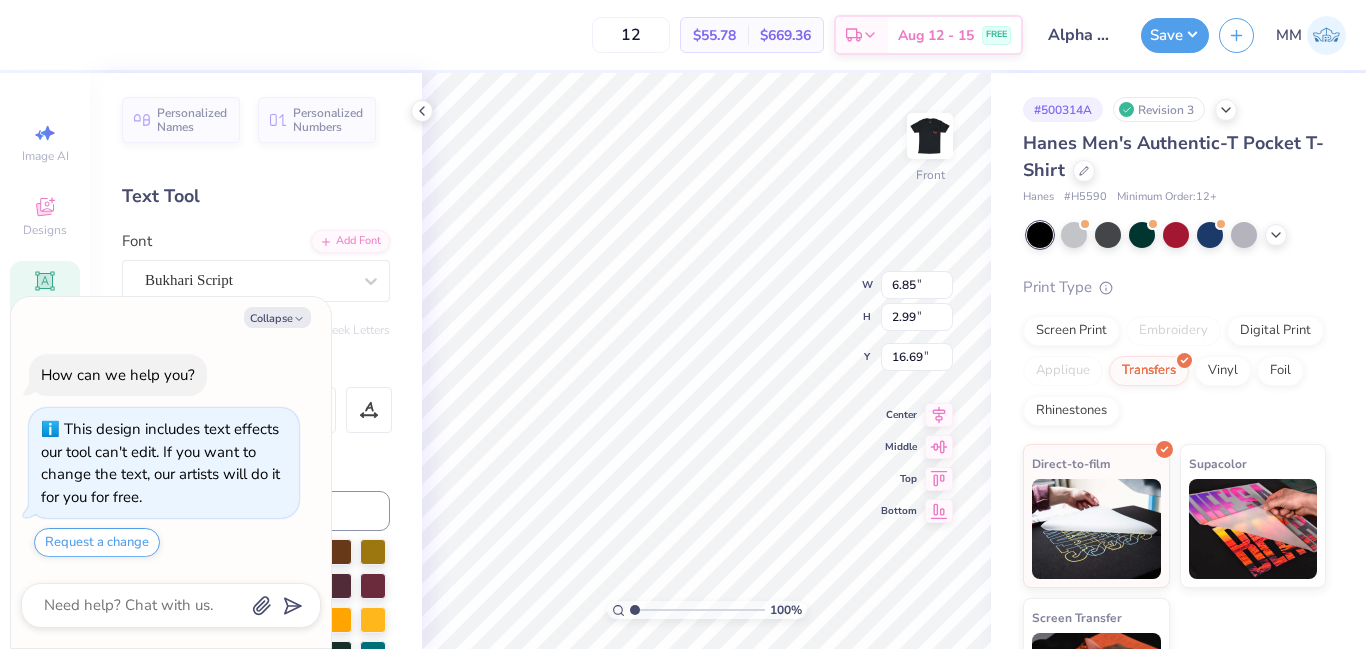 type on "Alpha Sigma Phi
Fall Rush 25'" 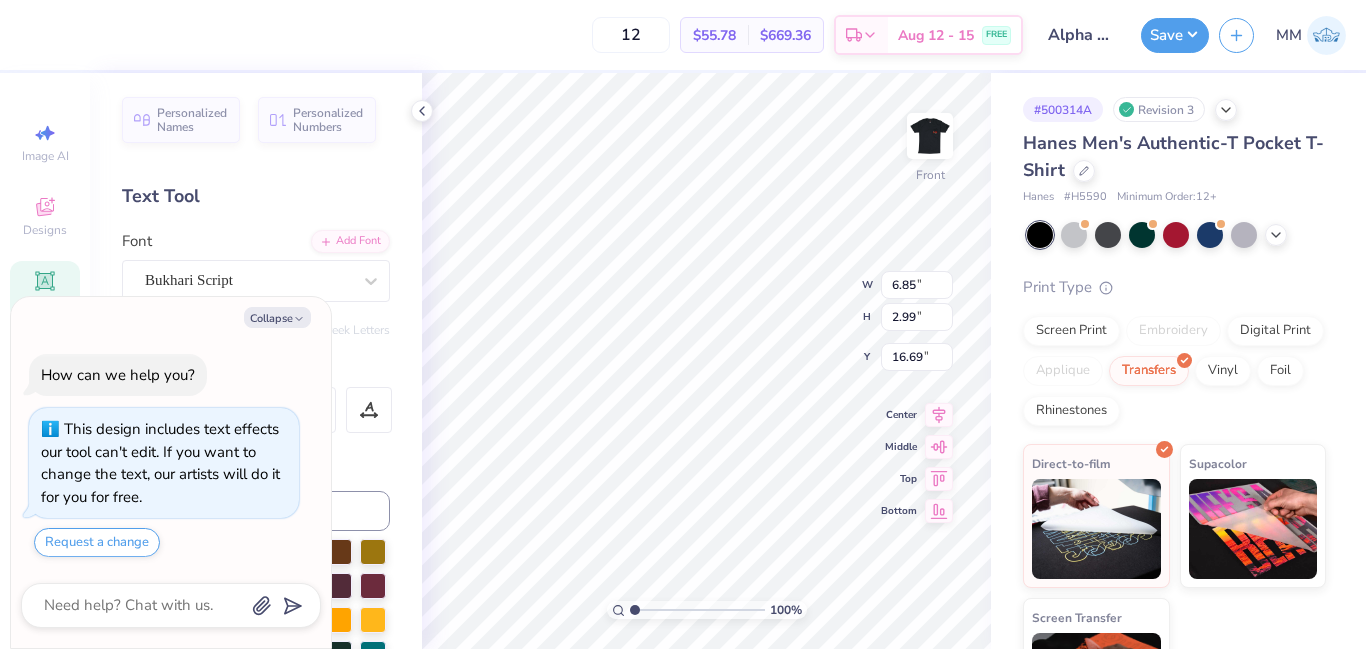 type on "x" 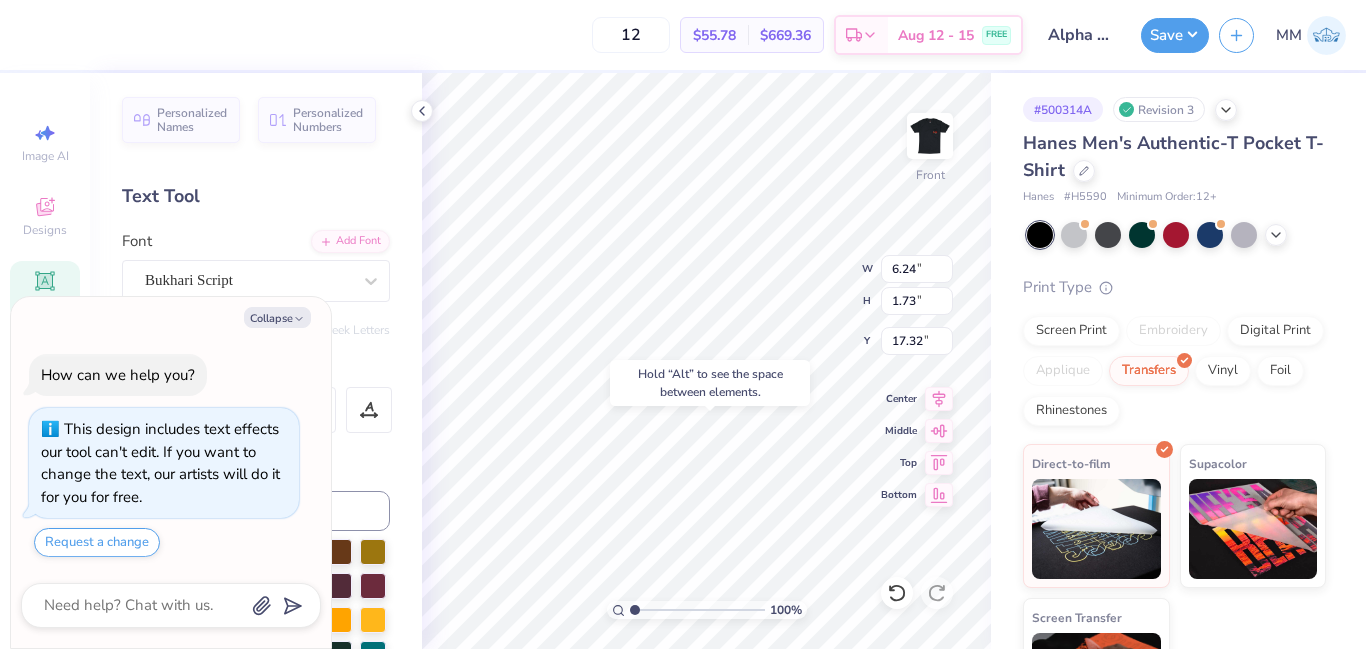 type on "x" 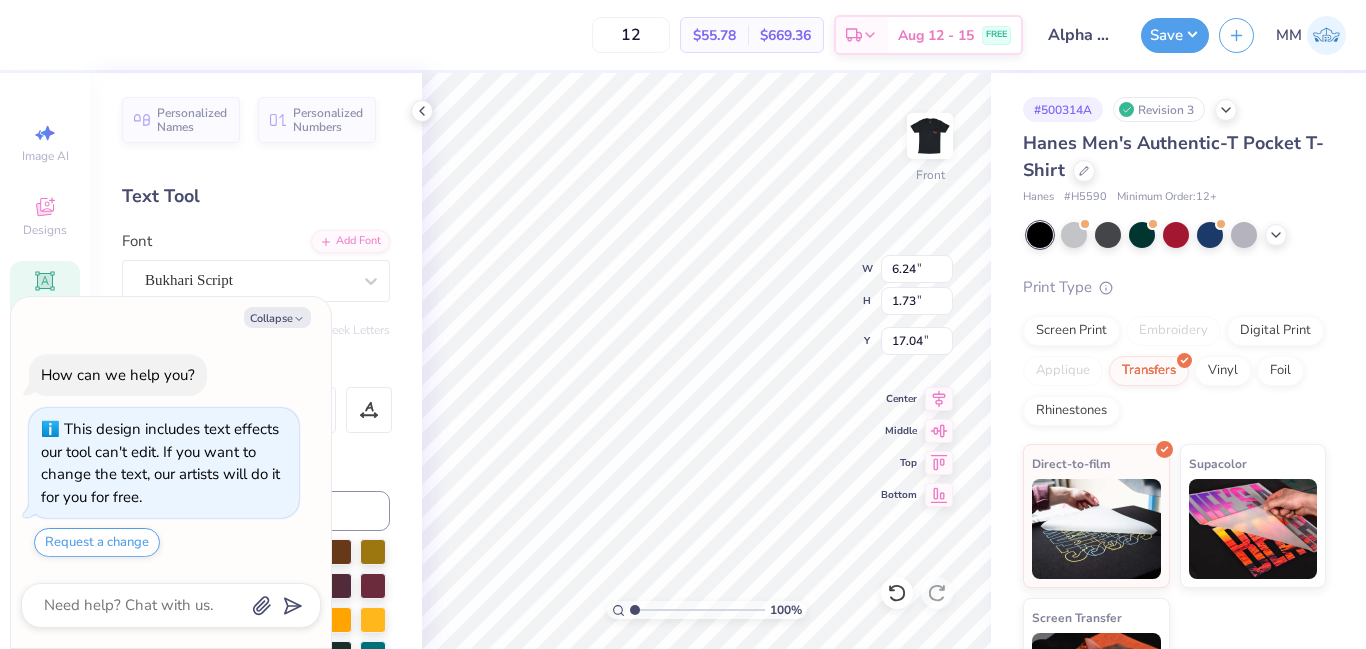 type on "x" 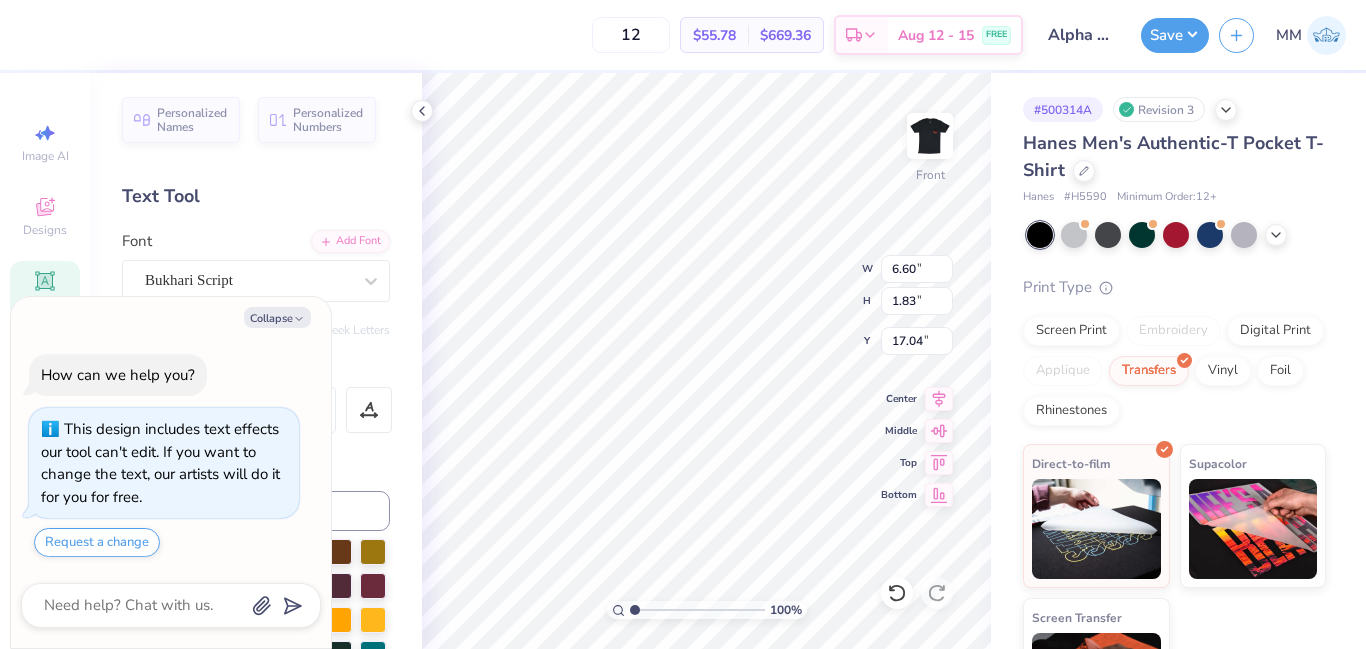 type on "x" 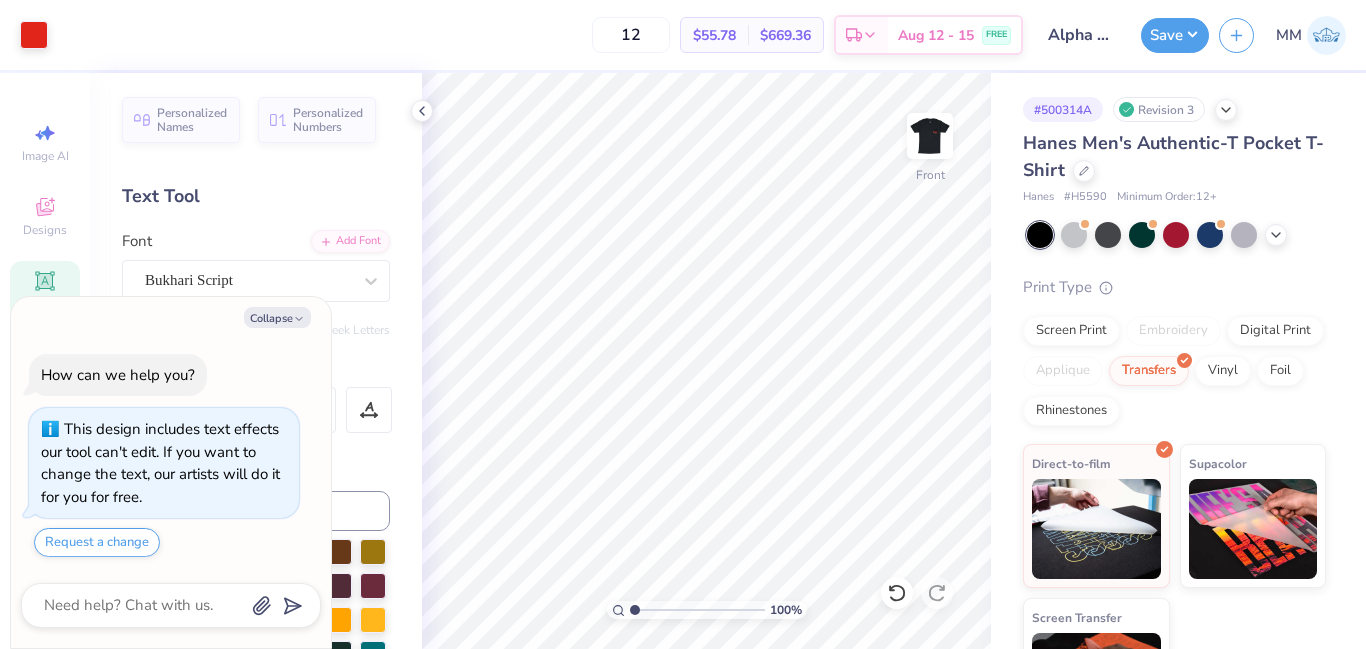 click on "Text Tool" at bounding box center (256, 196) 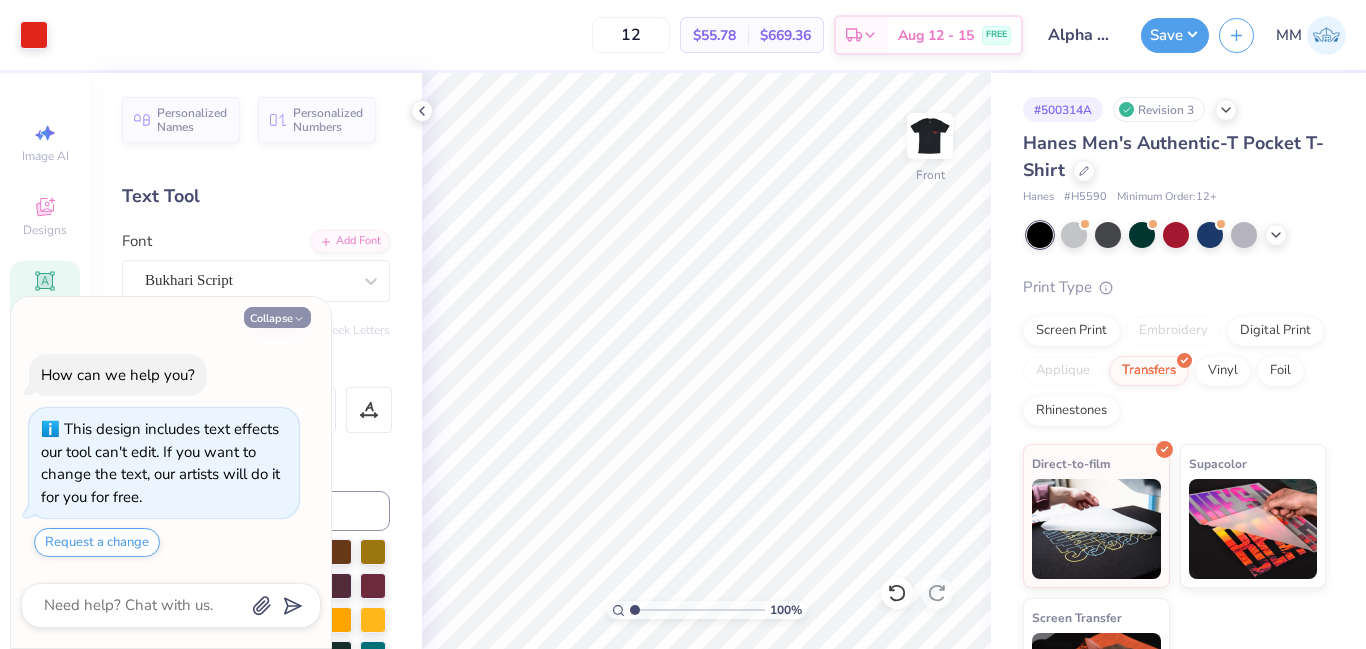 click on "Collapse" at bounding box center (277, 317) 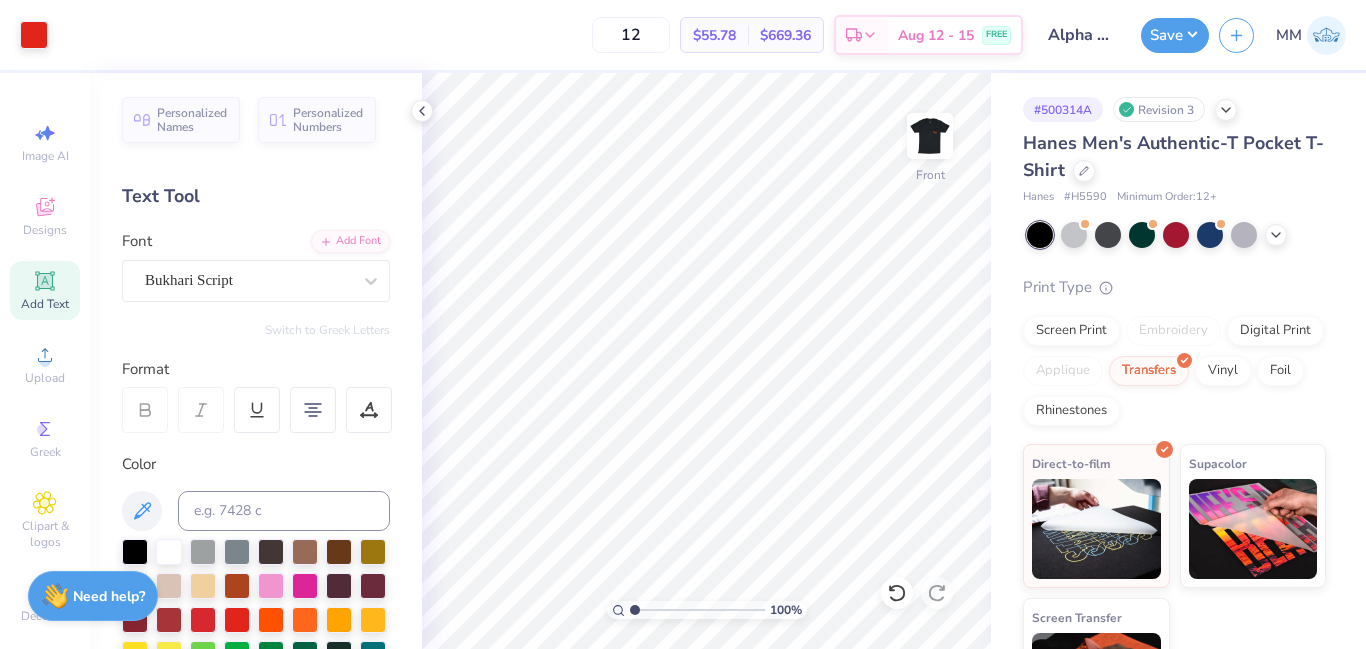 click 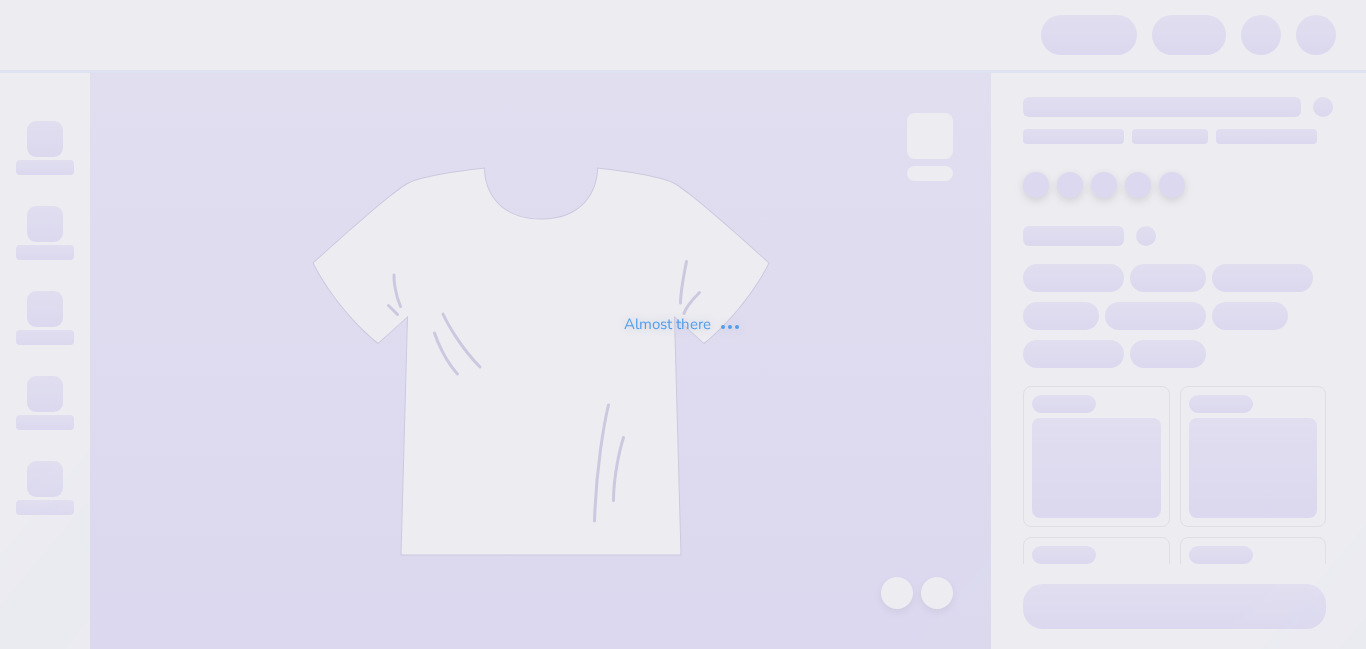 scroll, scrollTop: 0, scrollLeft: 0, axis: both 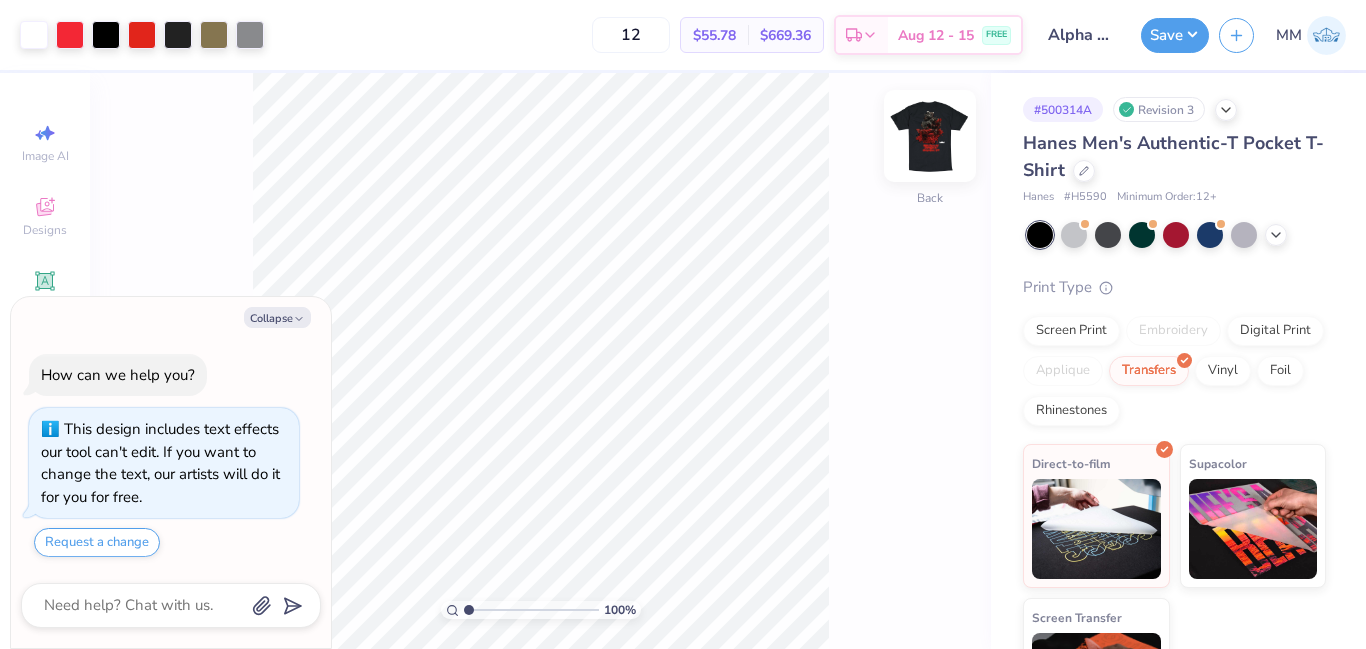 click at bounding box center (930, 136) 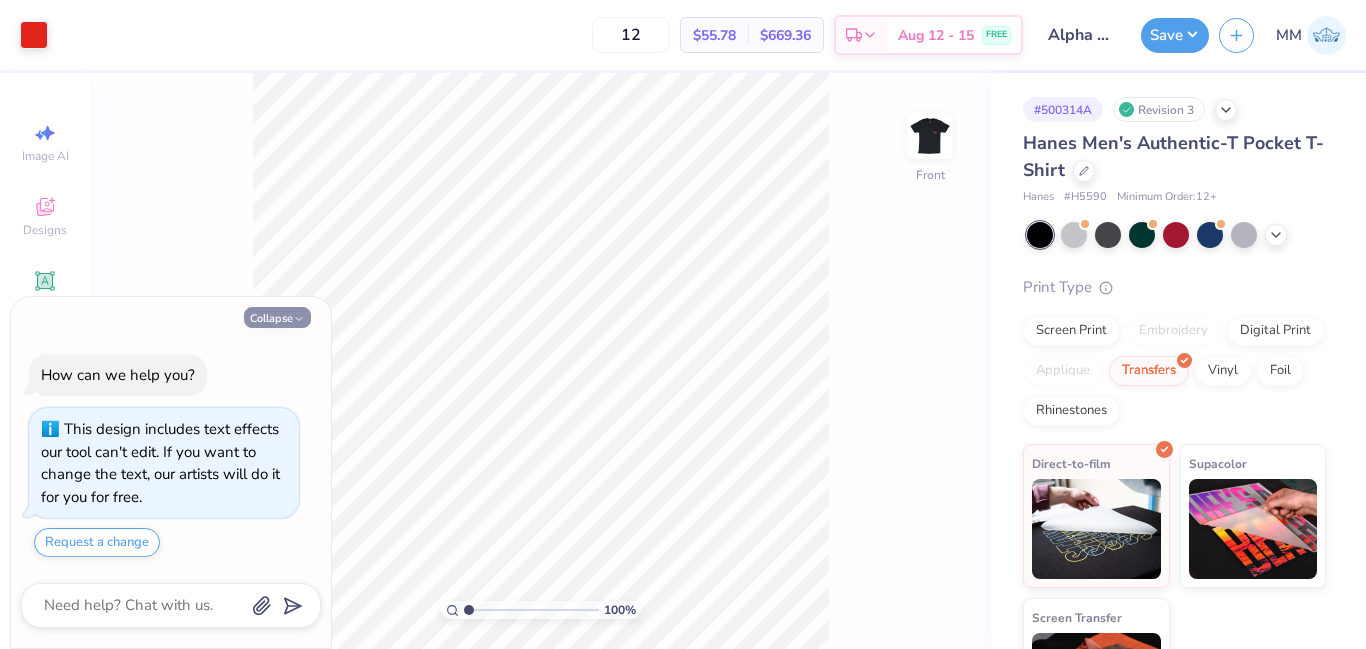 click on "Collapse" at bounding box center [277, 317] 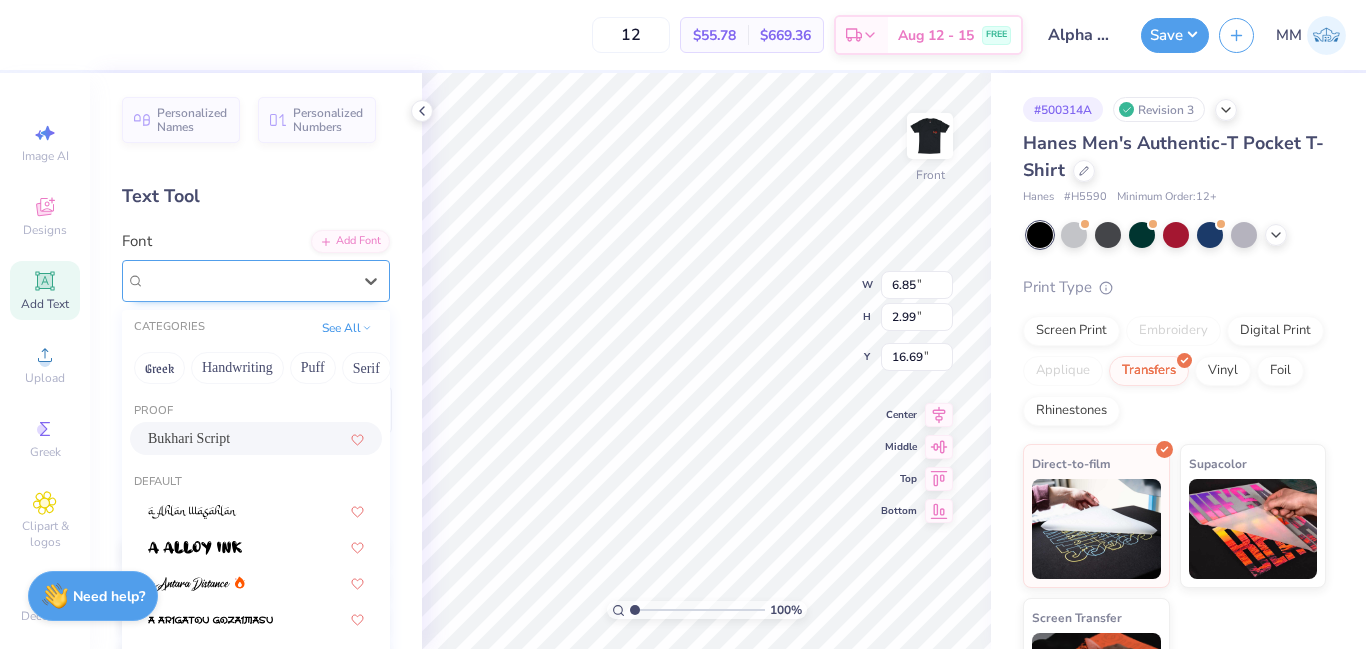 drag, startPoint x: 245, startPoint y: 280, endPoint x: 138, endPoint y: 270, distance: 107.46627 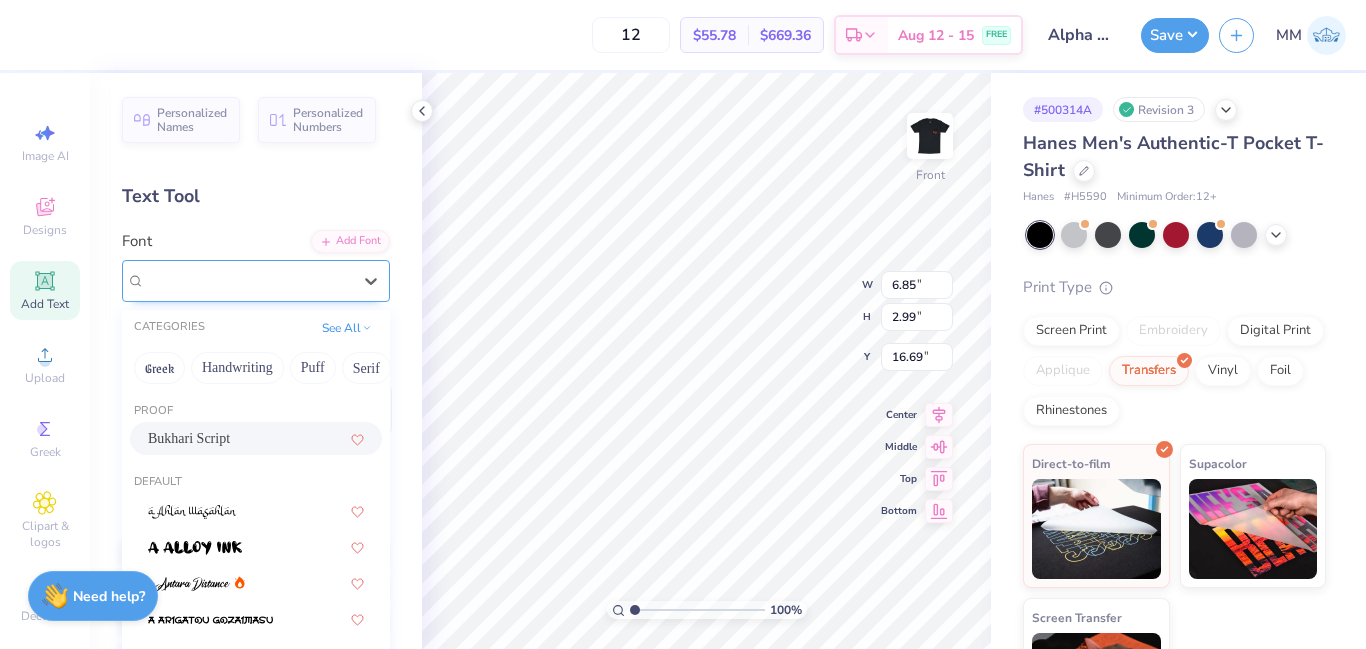 click on "Bukhari Script" at bounding box center (256, 281) 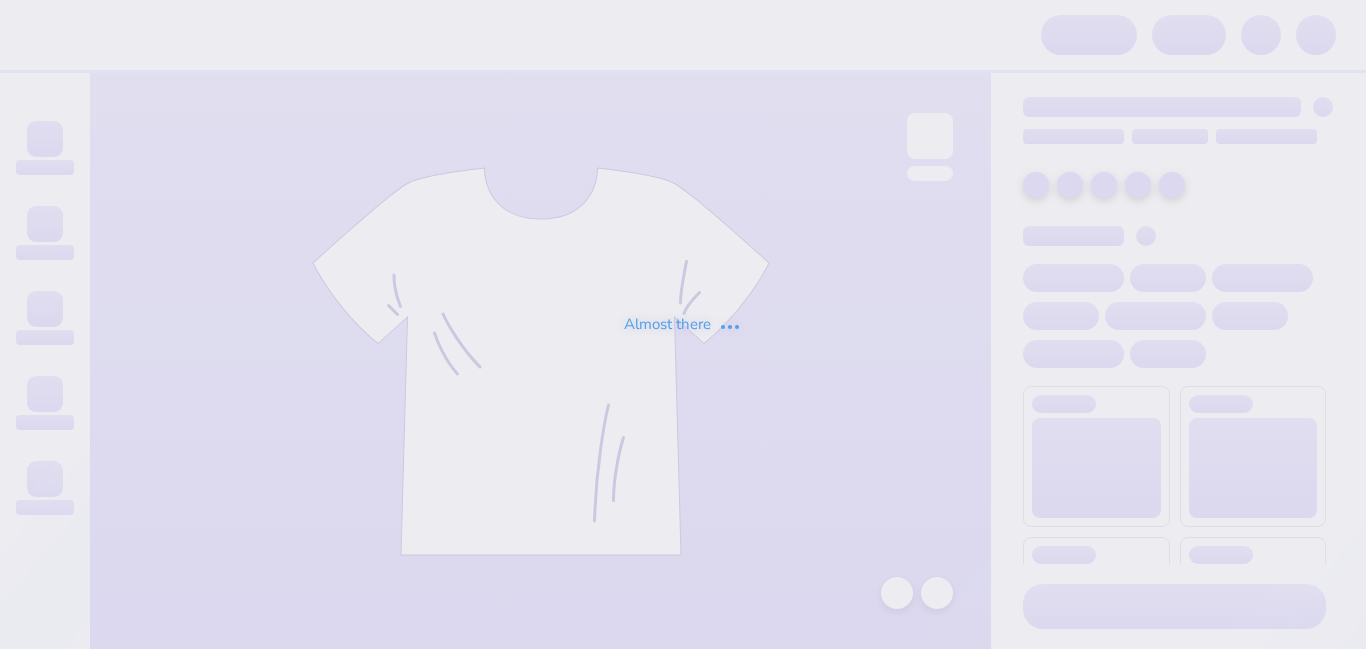 scroll, scrollTop: 0, scrollLeft: 0, axis: both 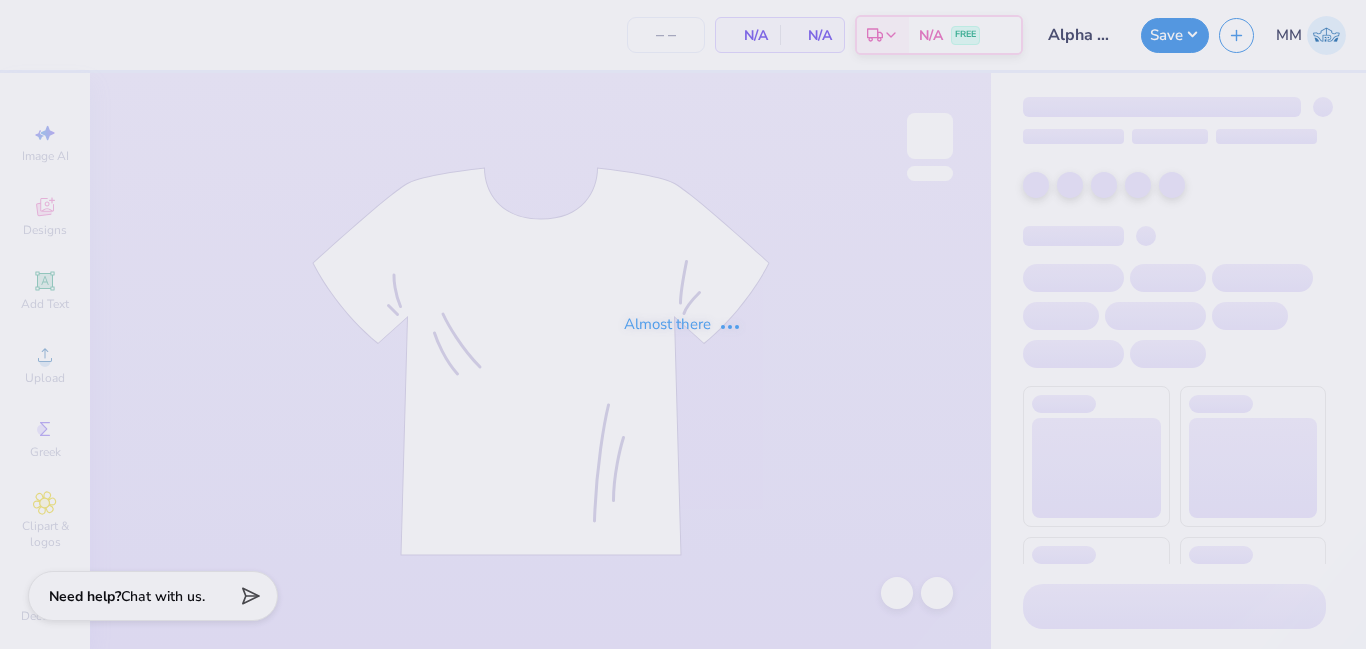 type on "12" 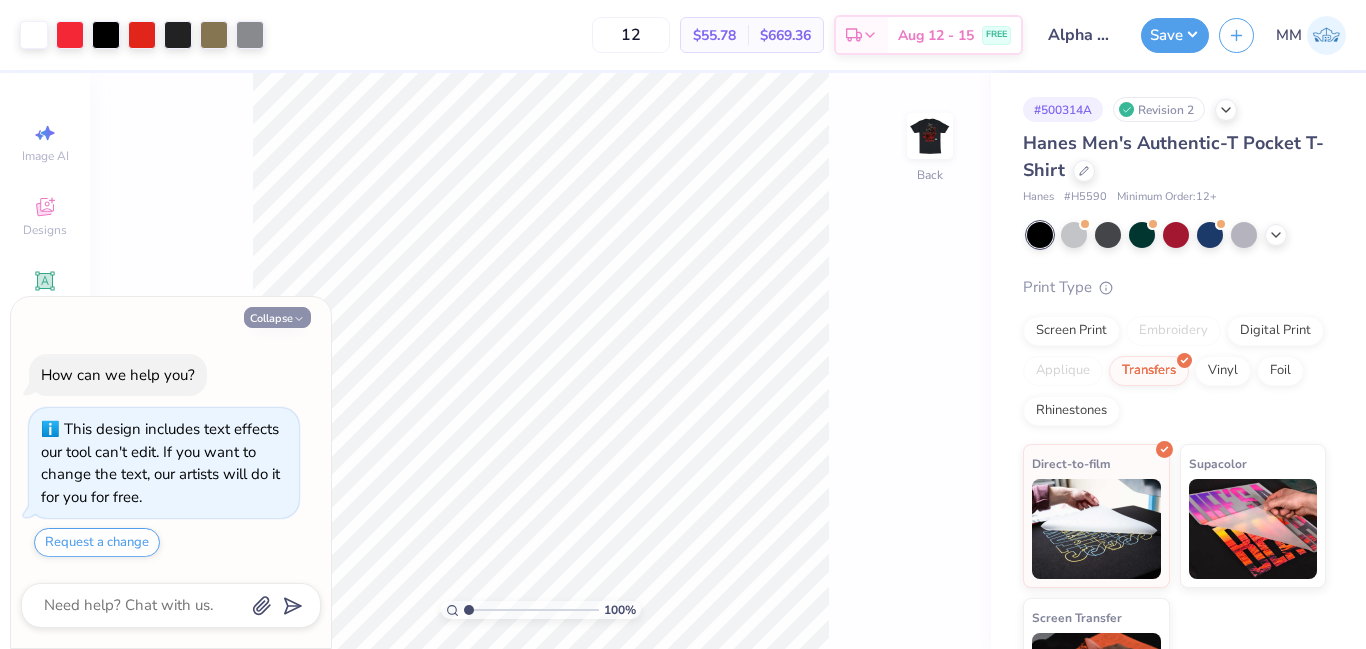 click on "Collapse" at bounding box center (277, 317) 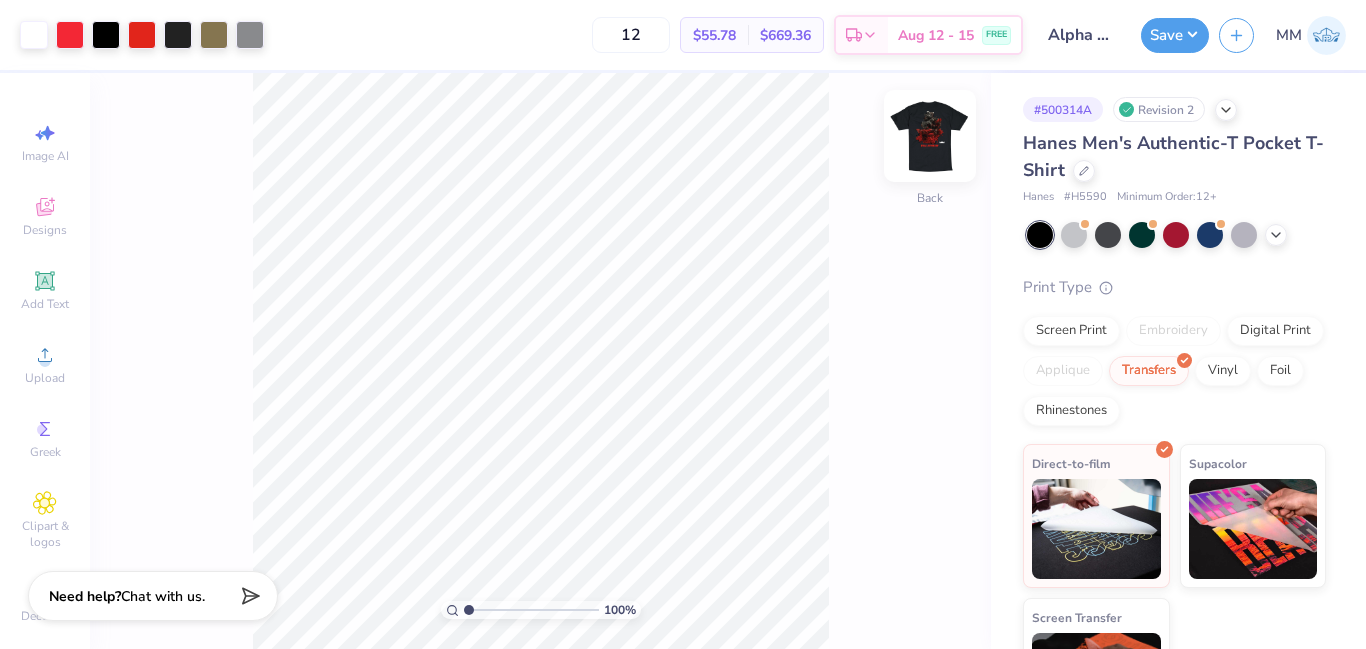 click at bounding box center (930, 136) 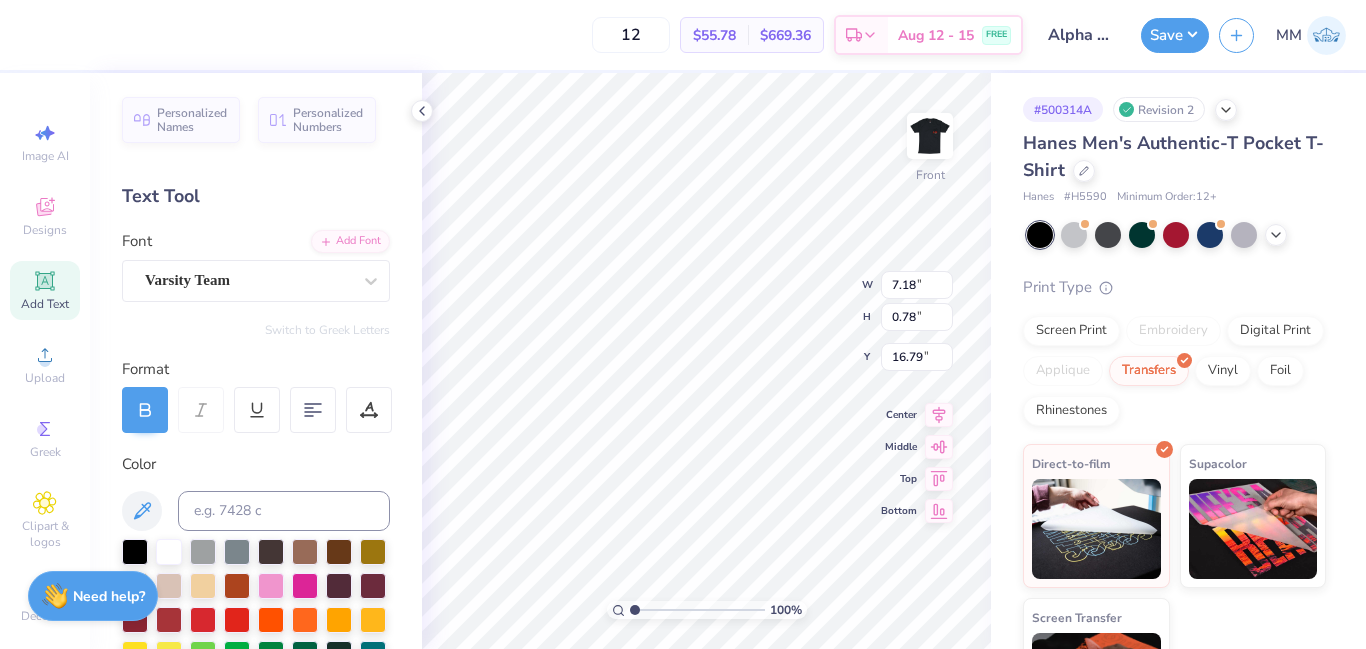 scroll, scrollTop: 17, scrollLeft: 3, axis: both 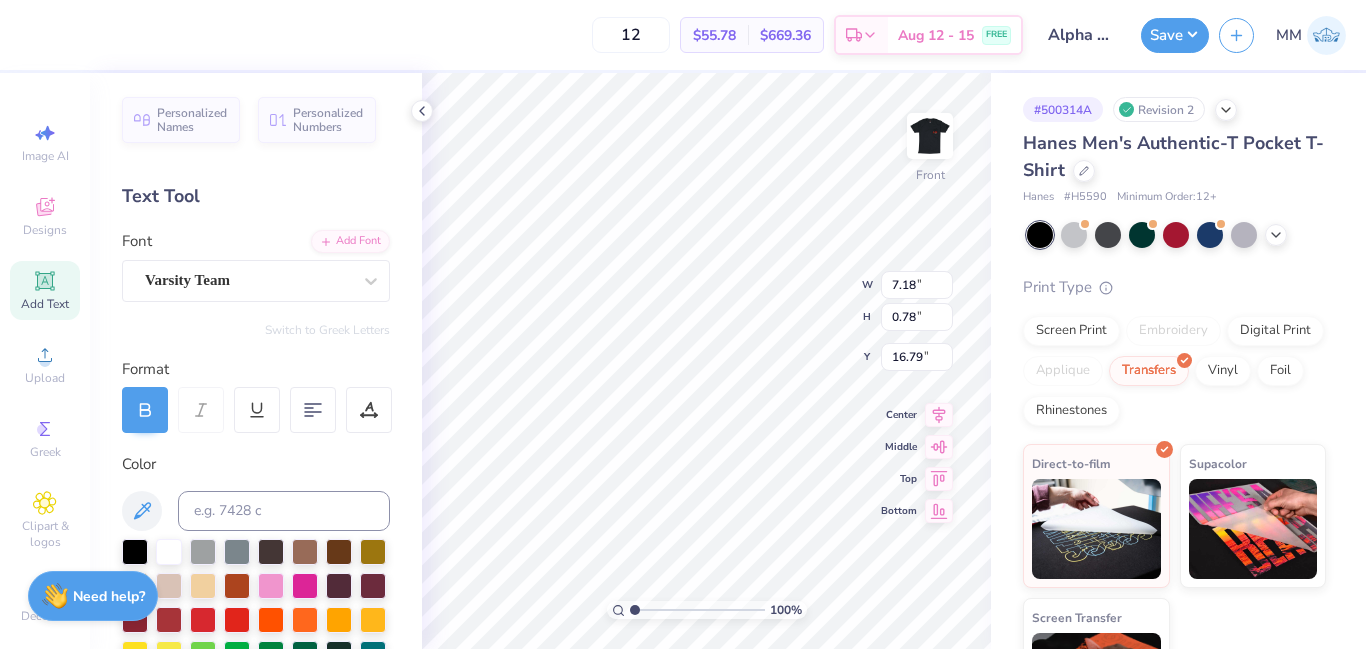 type on "Alpha Sigma Phi
Fall Rush 25'" 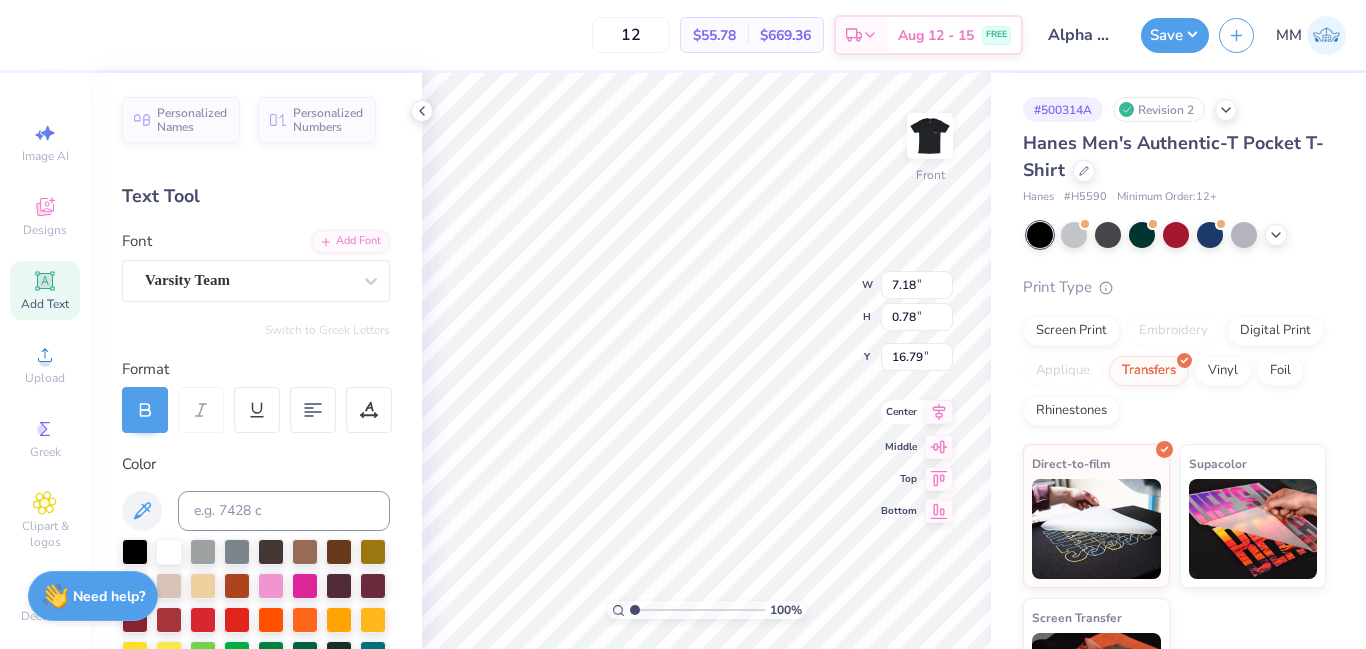 click 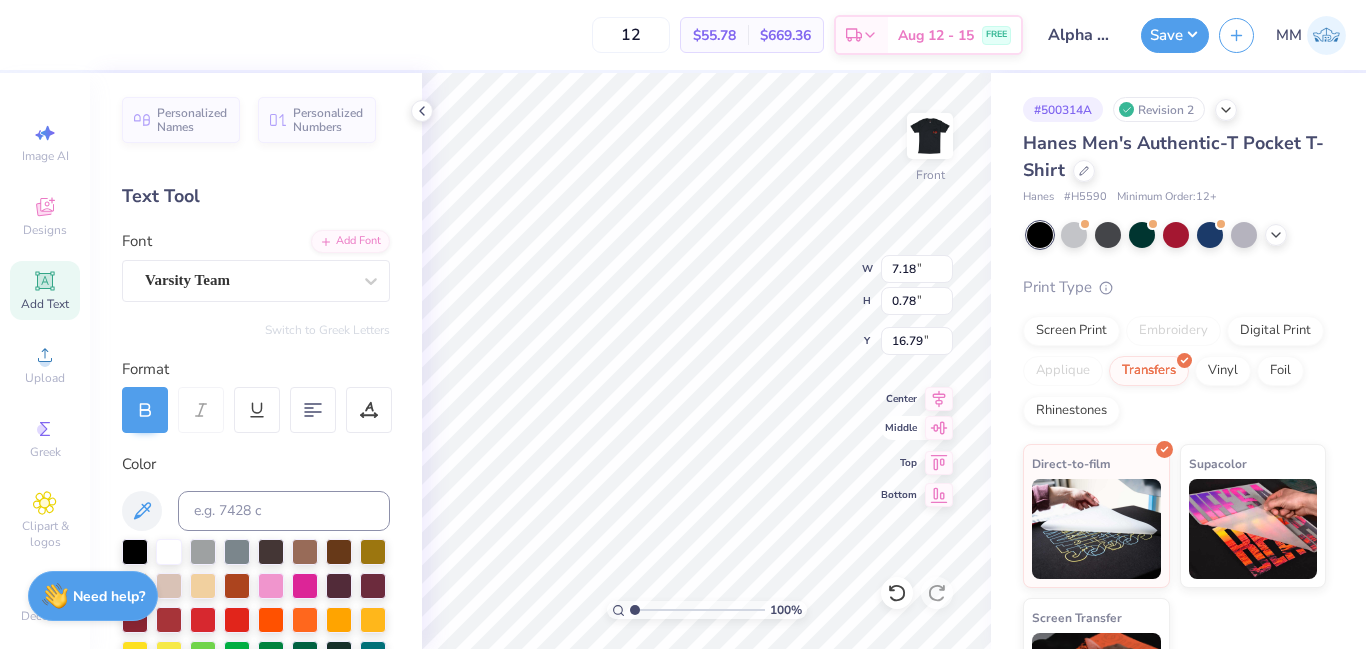 type on "8.83" 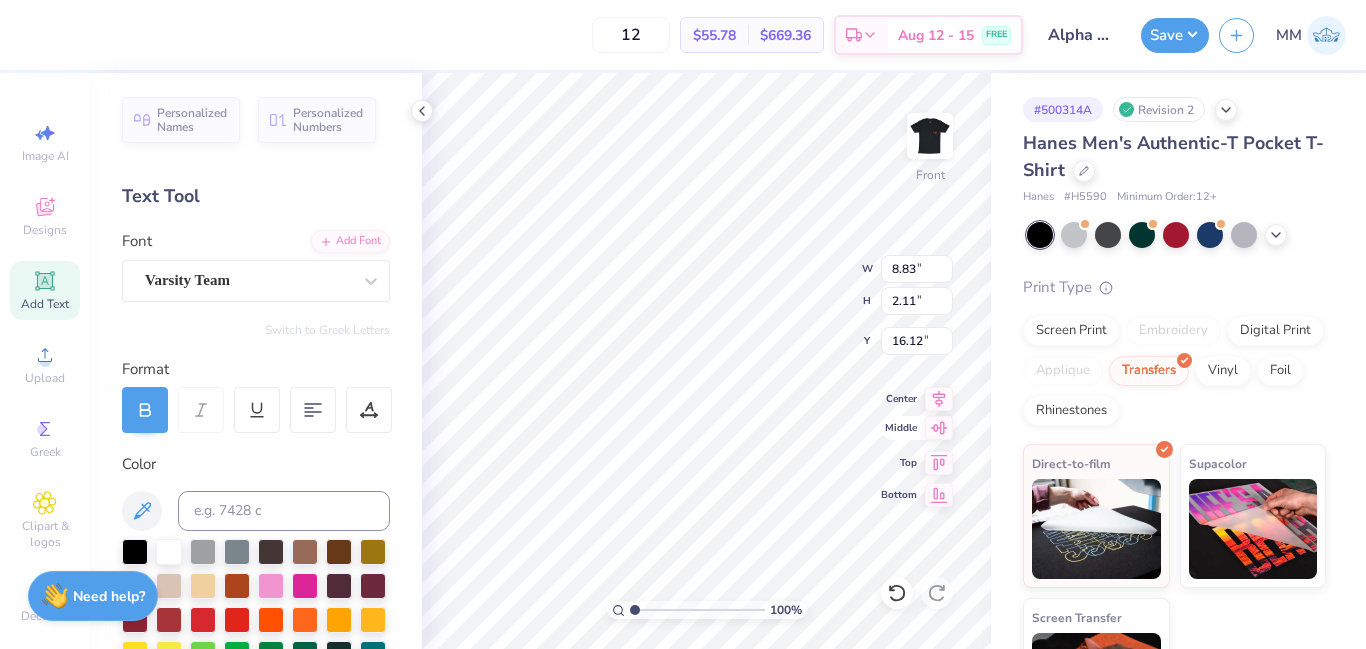 scroll, scrollTop: 17, scrollLeft: 6, axis: both 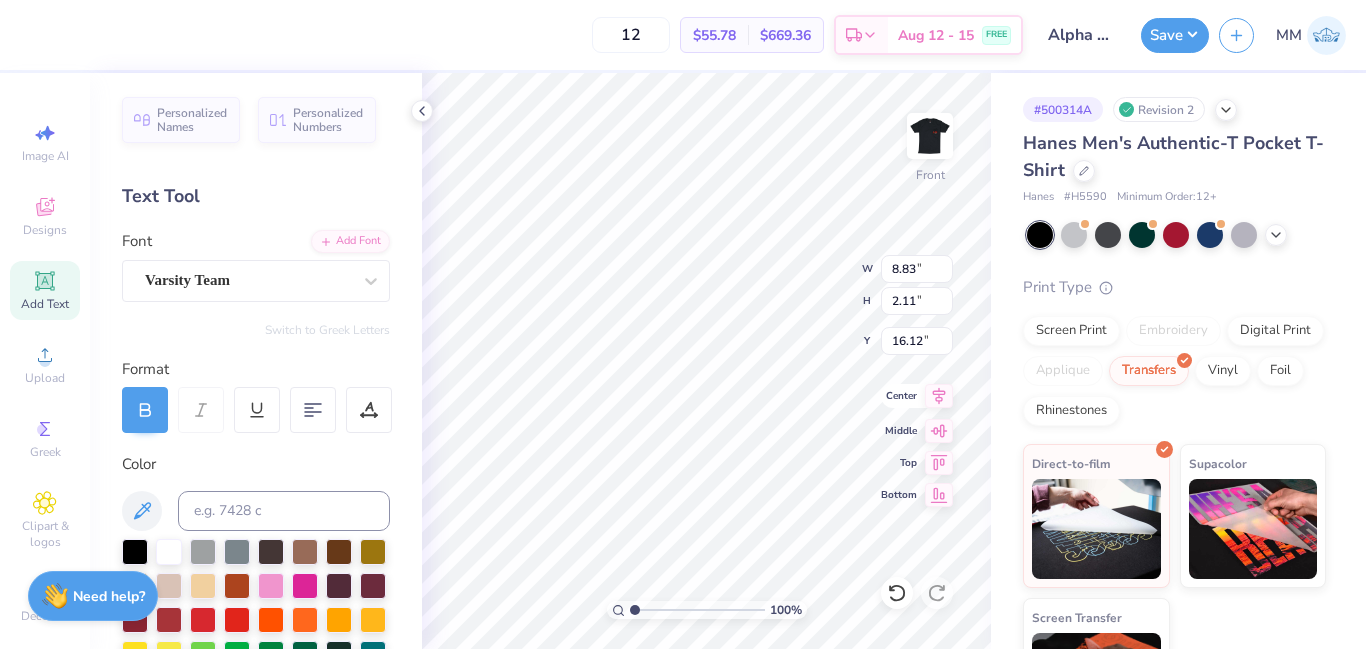 click 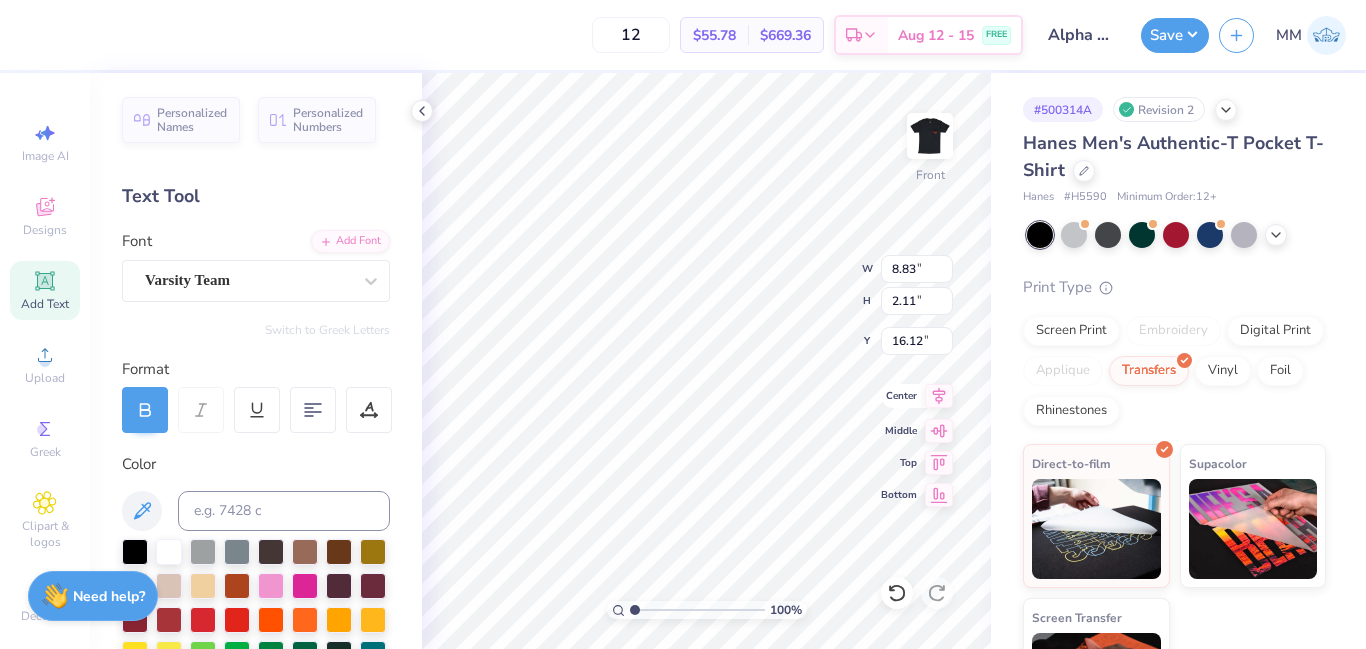 scroll, scrollTop: 17, scrollLeft: 2, axis: both 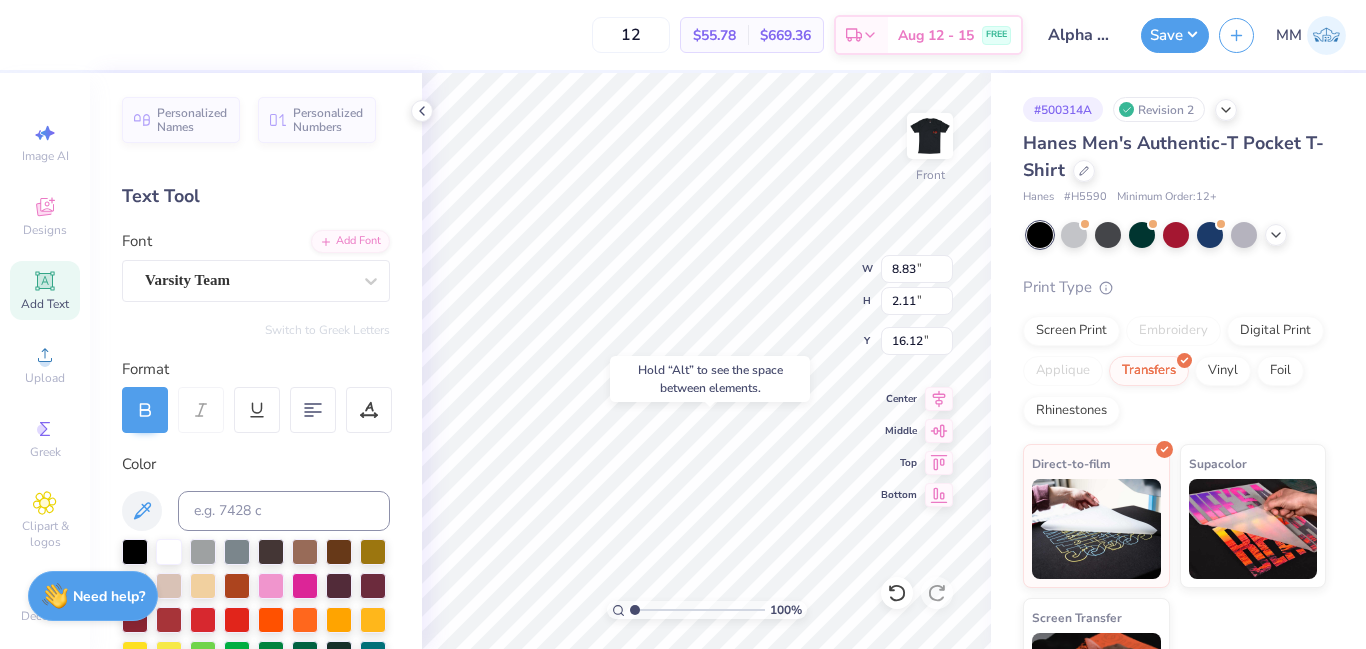 type on "16.81" 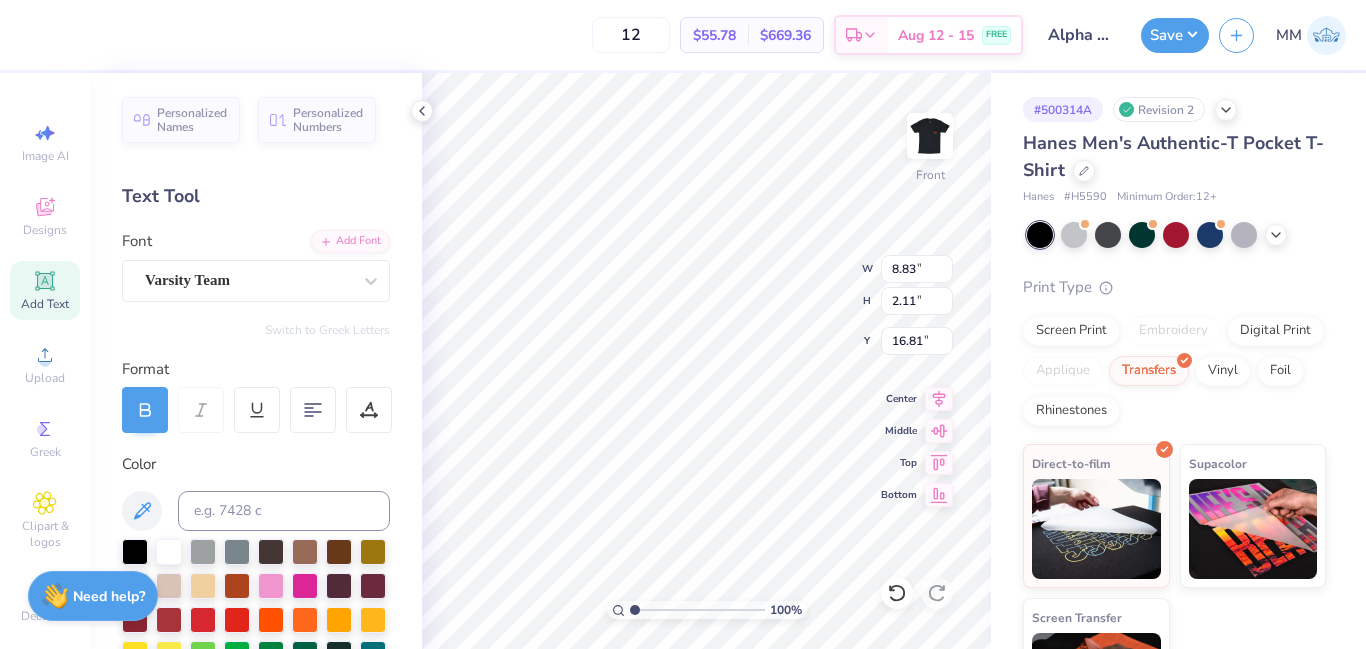 scroll, scrollTop: 17, scrollLeft: 5, axis: both 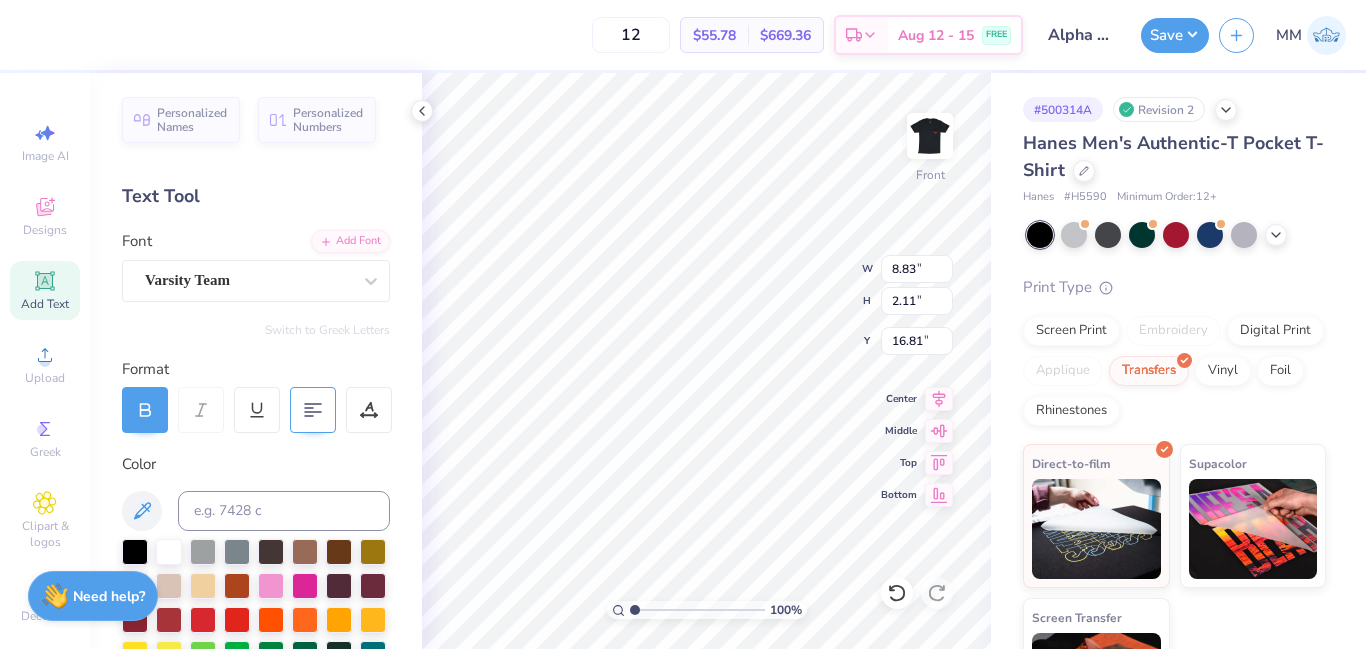 click at bounding box center (313, 410) 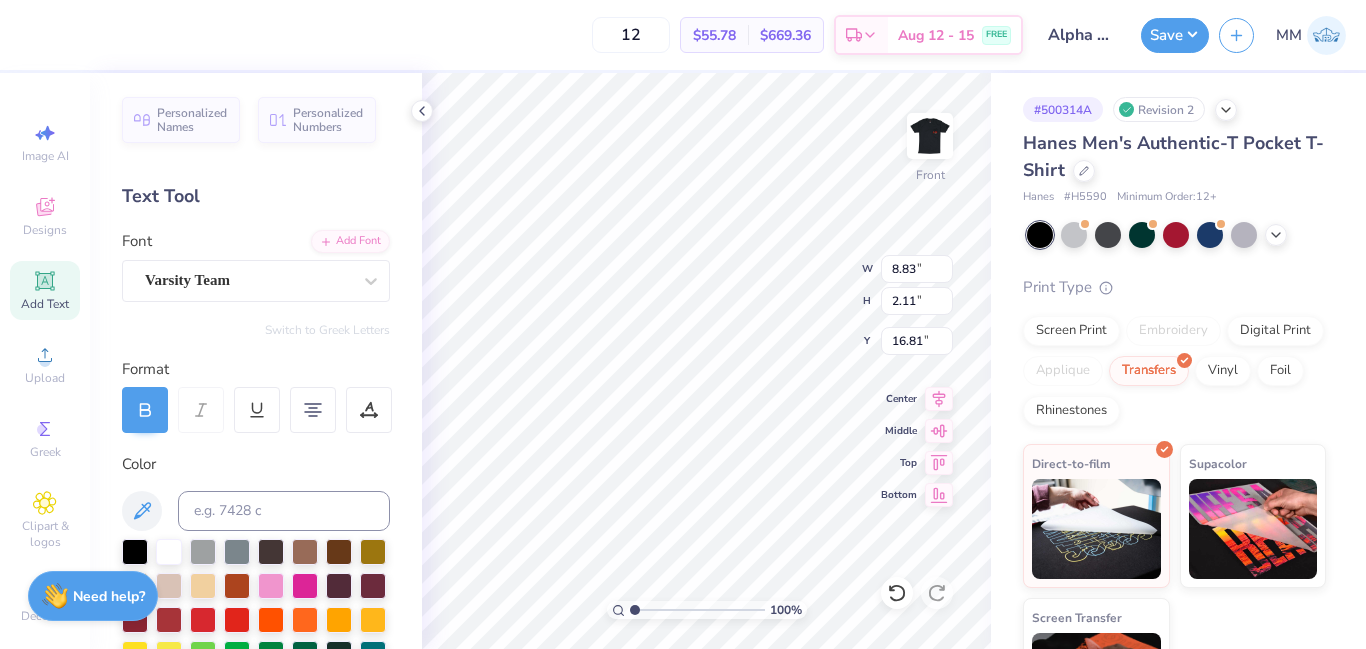 scroll, scrollTop: 17, scrollLeft: 7, axis: both 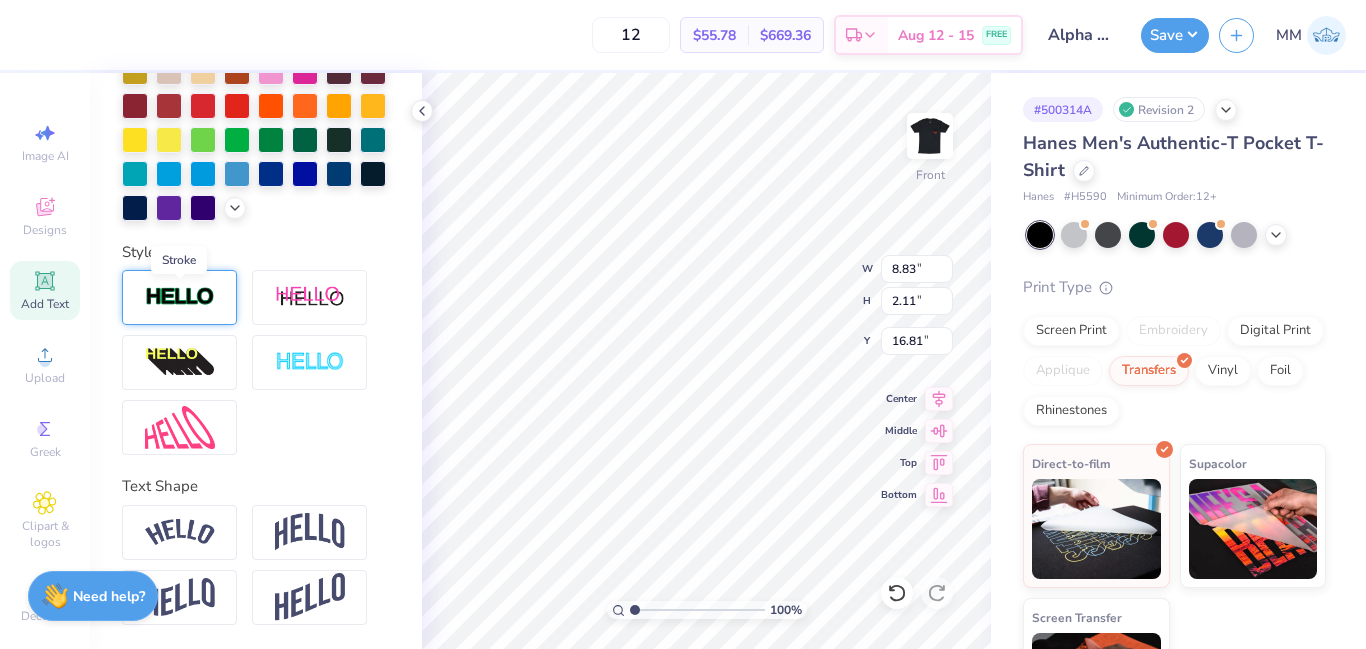 click at bounding box center (180, 297) 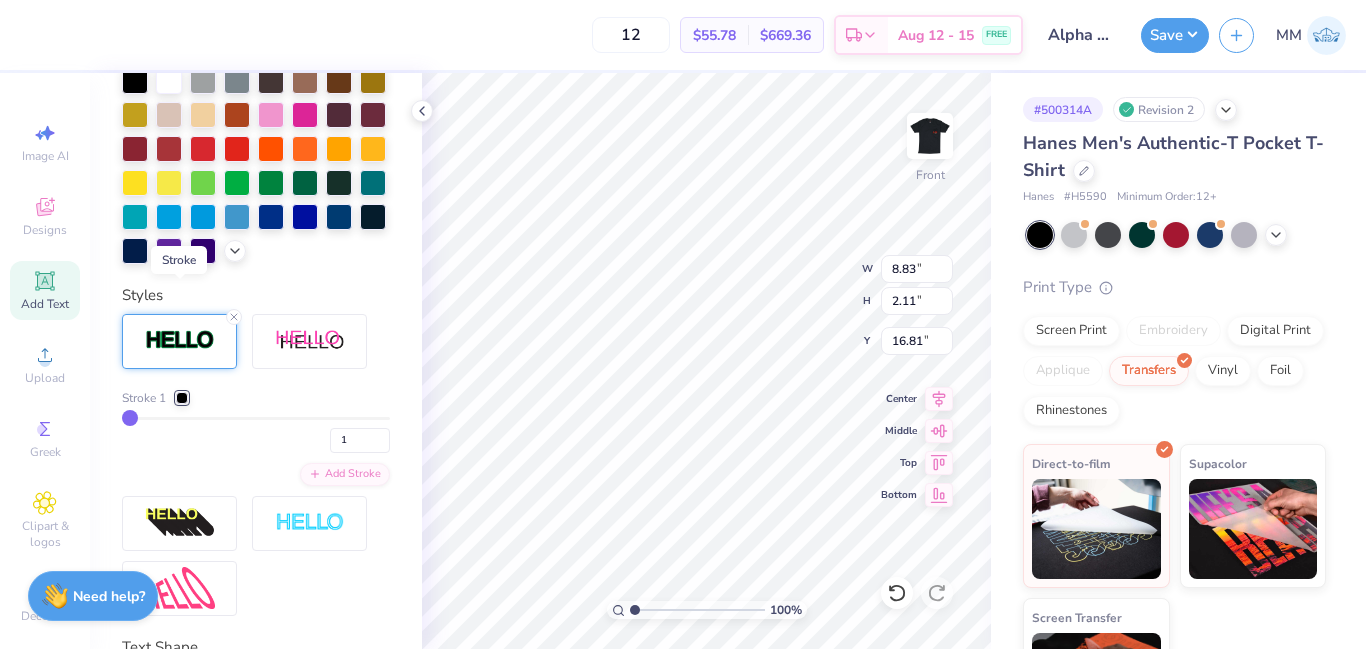 scroll, scrollTop: 625, scrollLeft: 0, axis: vertical 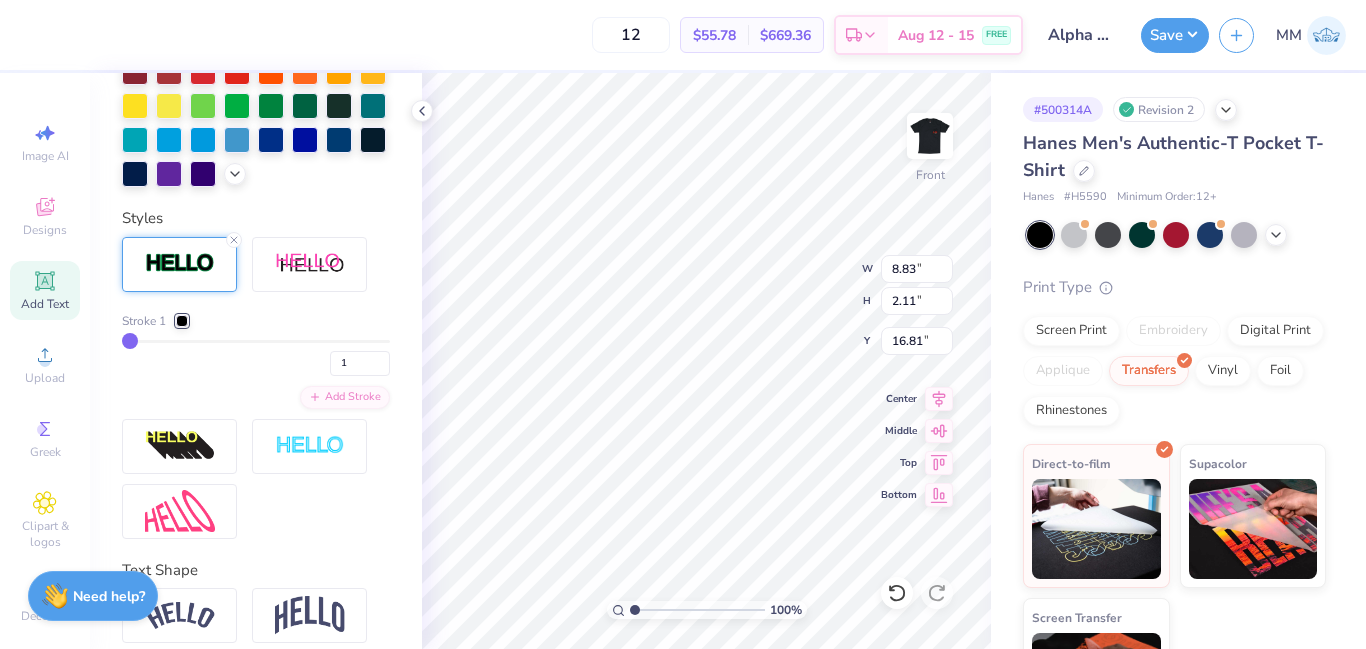 type on "3" 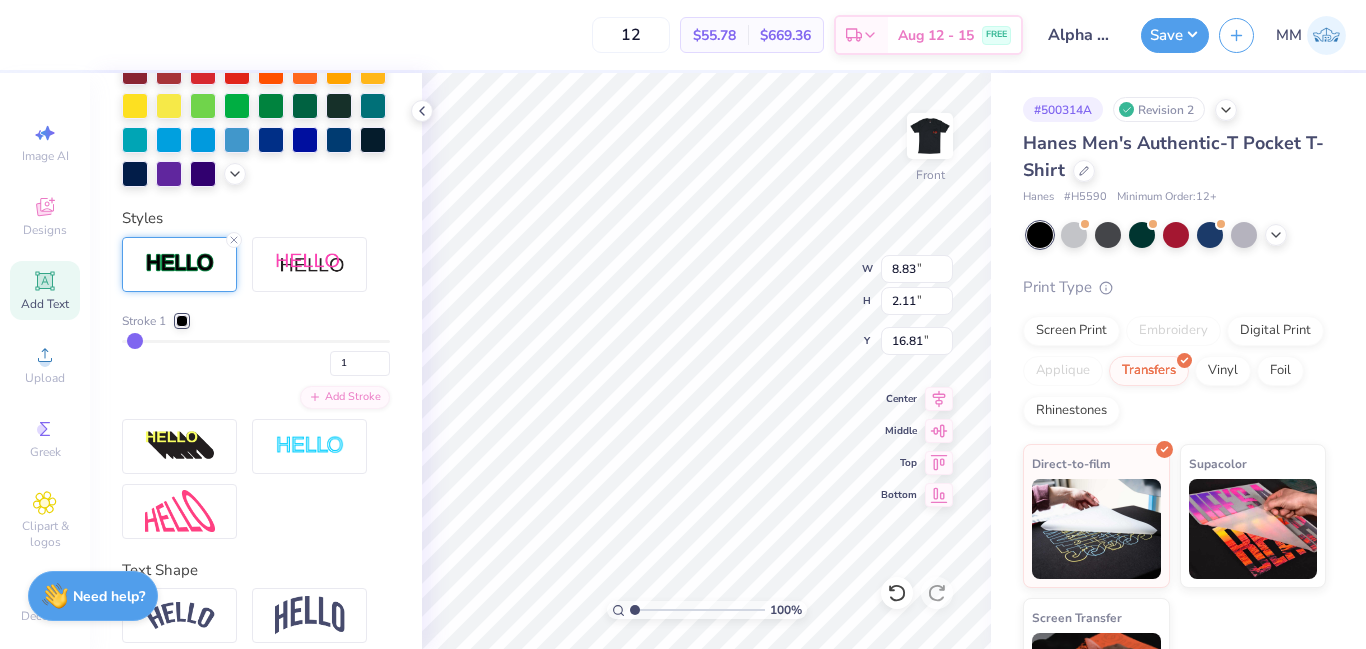 type on "3" 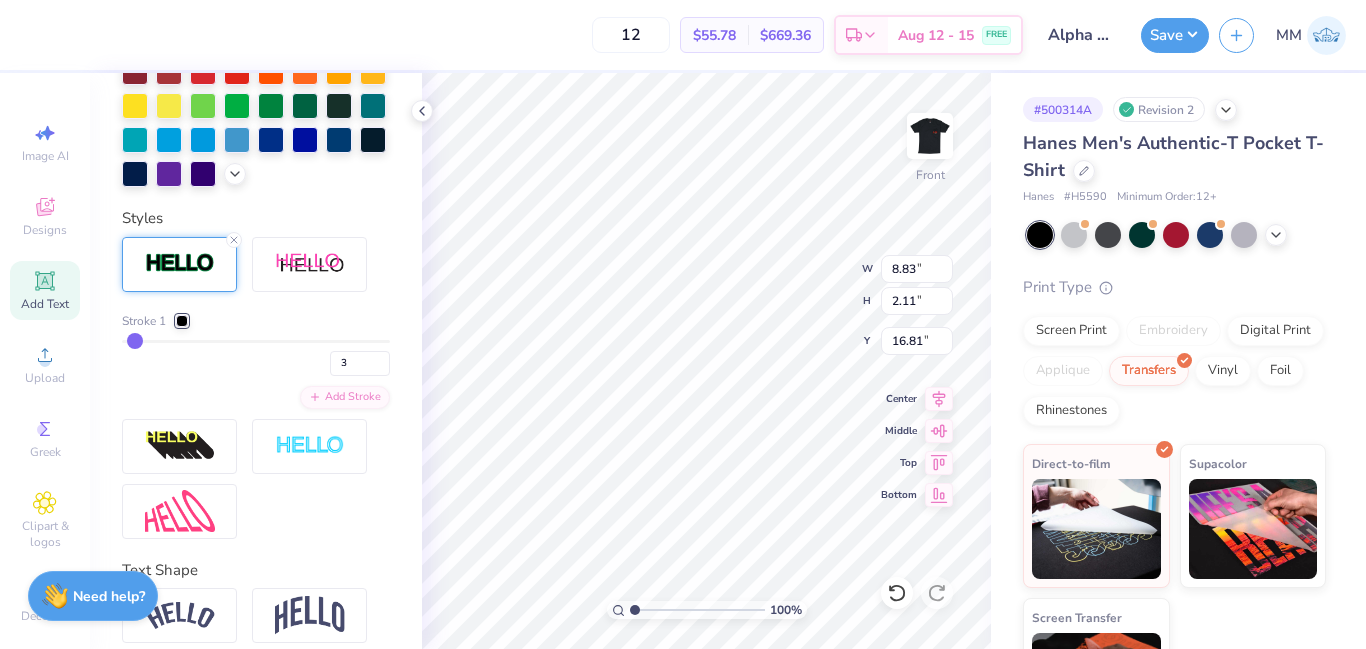 type on "4" 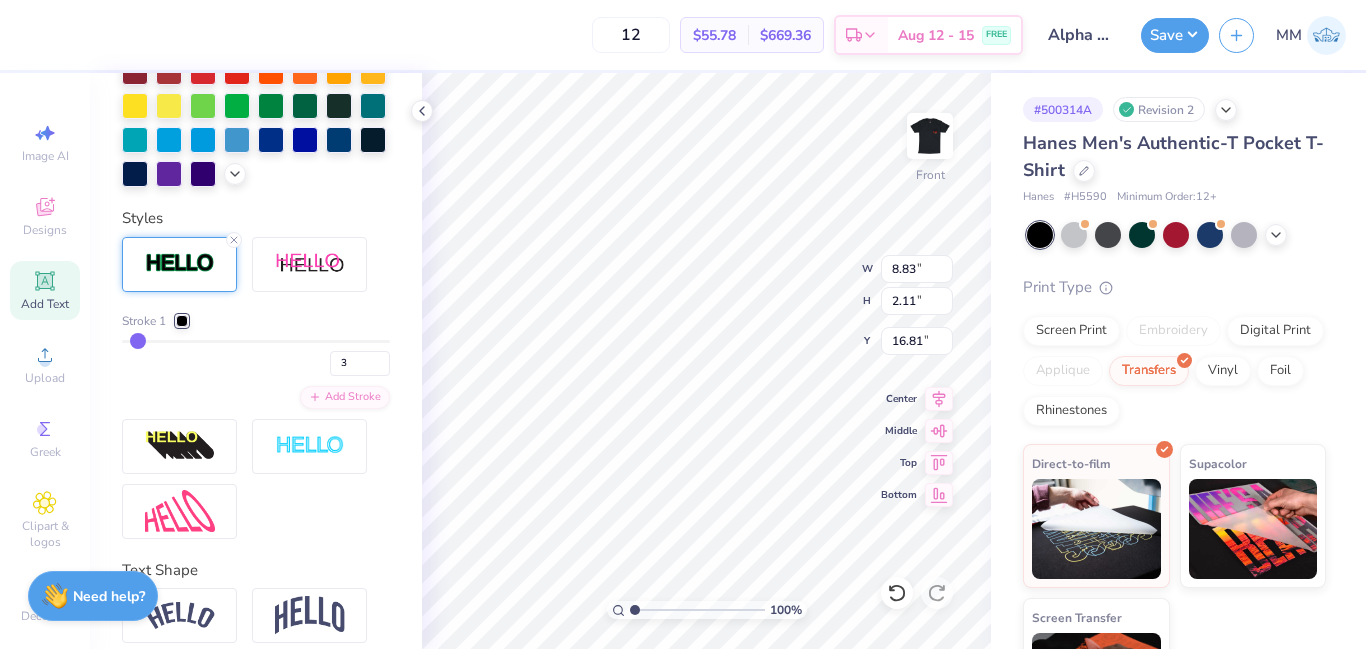 type on "4" 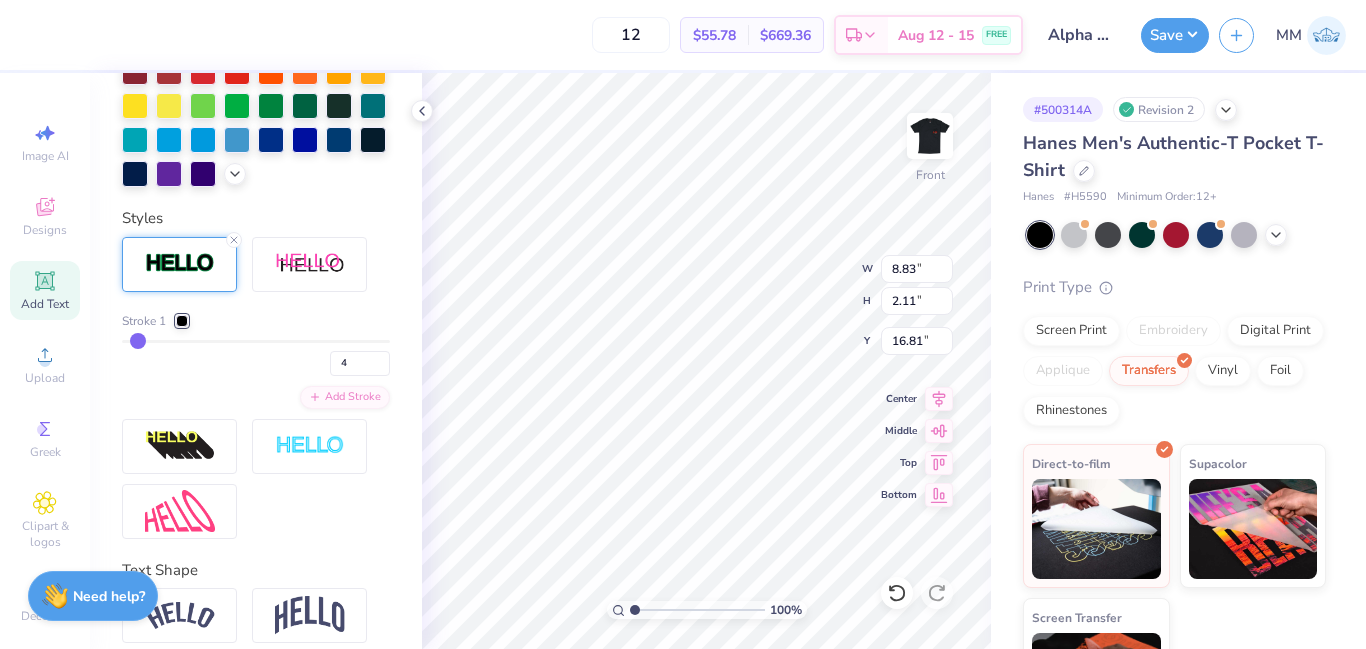 type on "5" 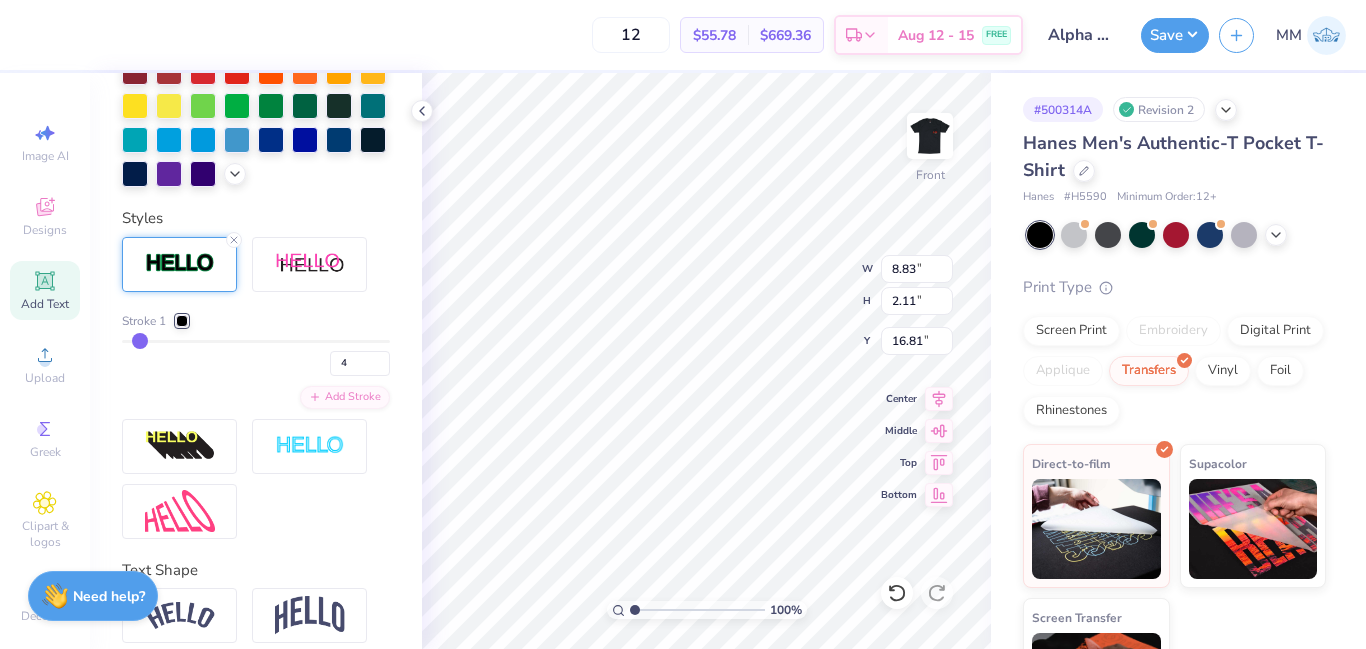 type on "5" 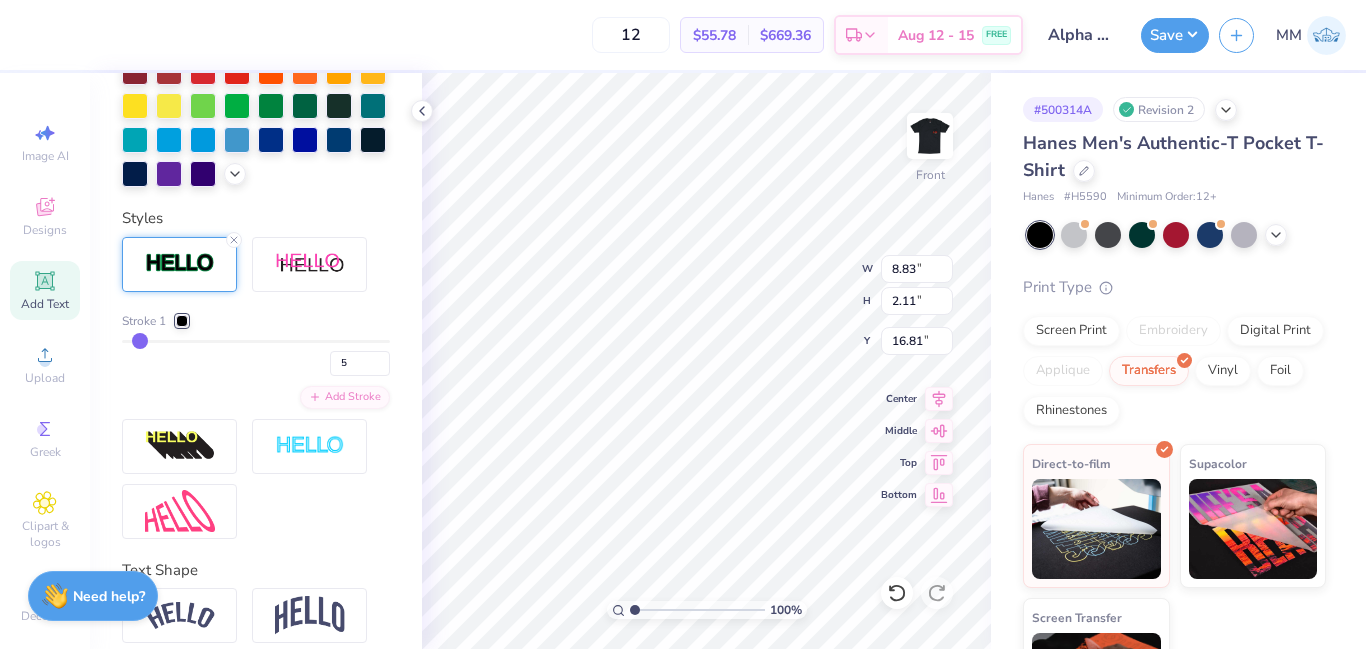 type on "6" 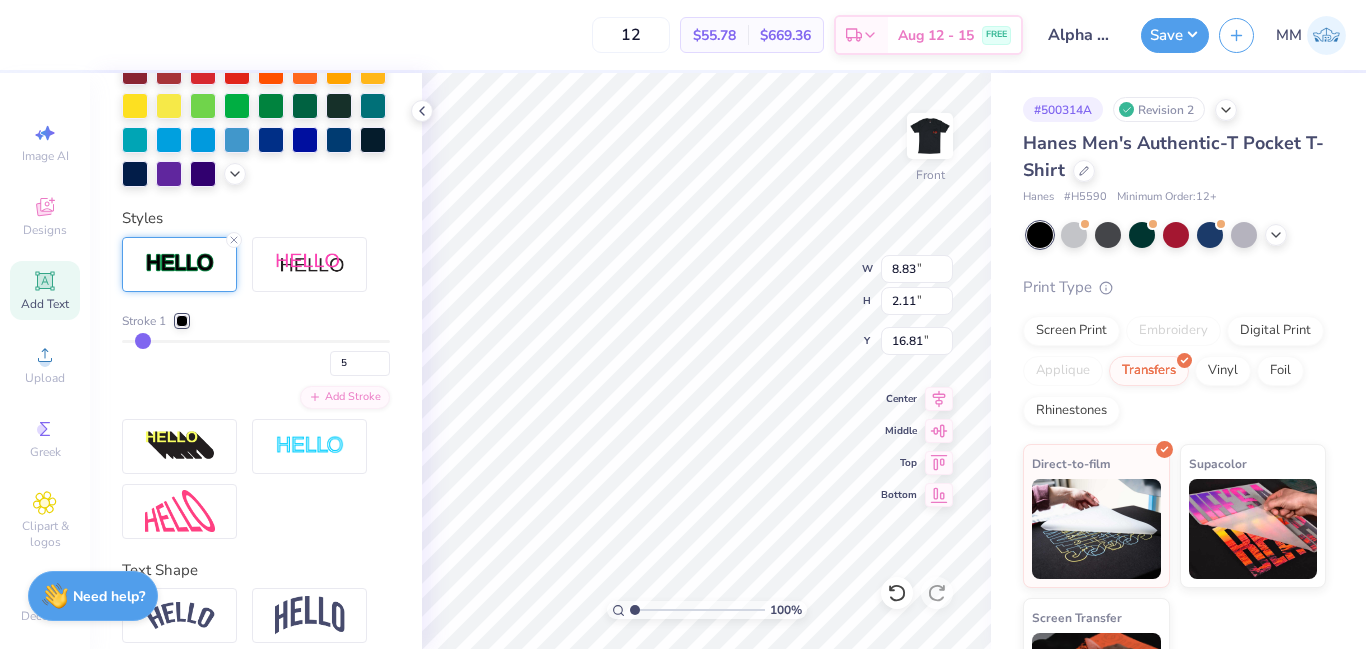 type on "6" 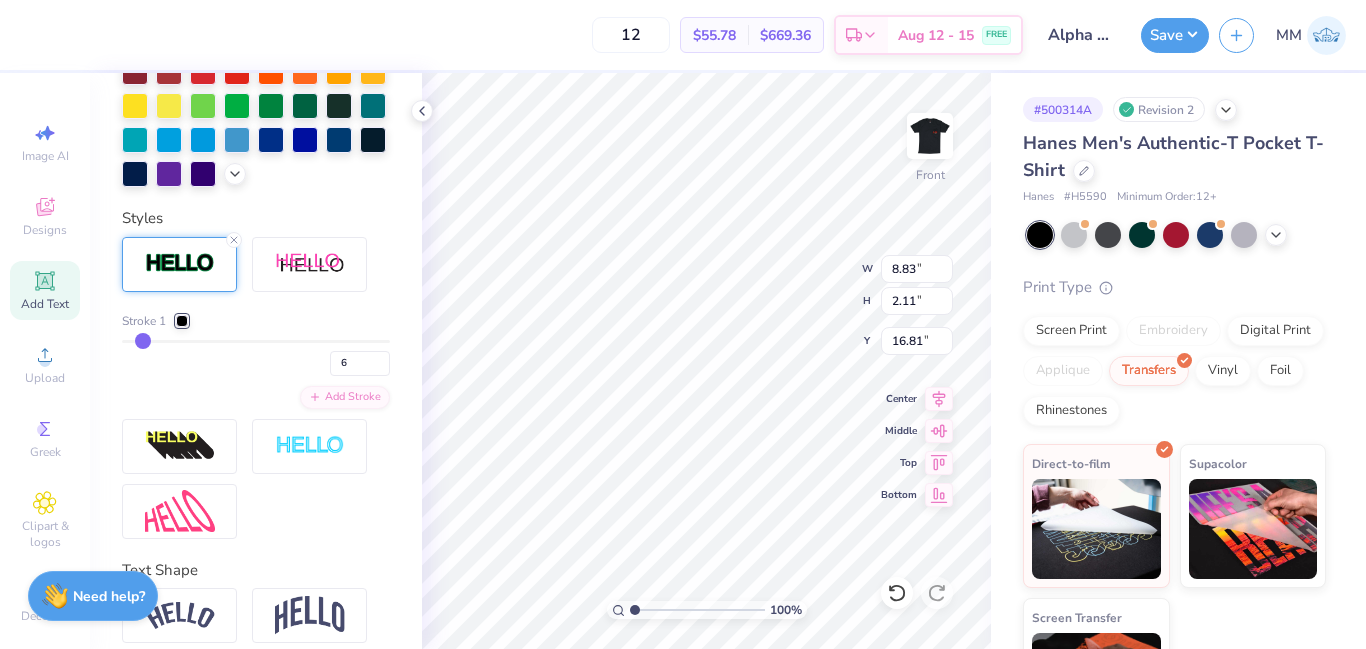type on "7" 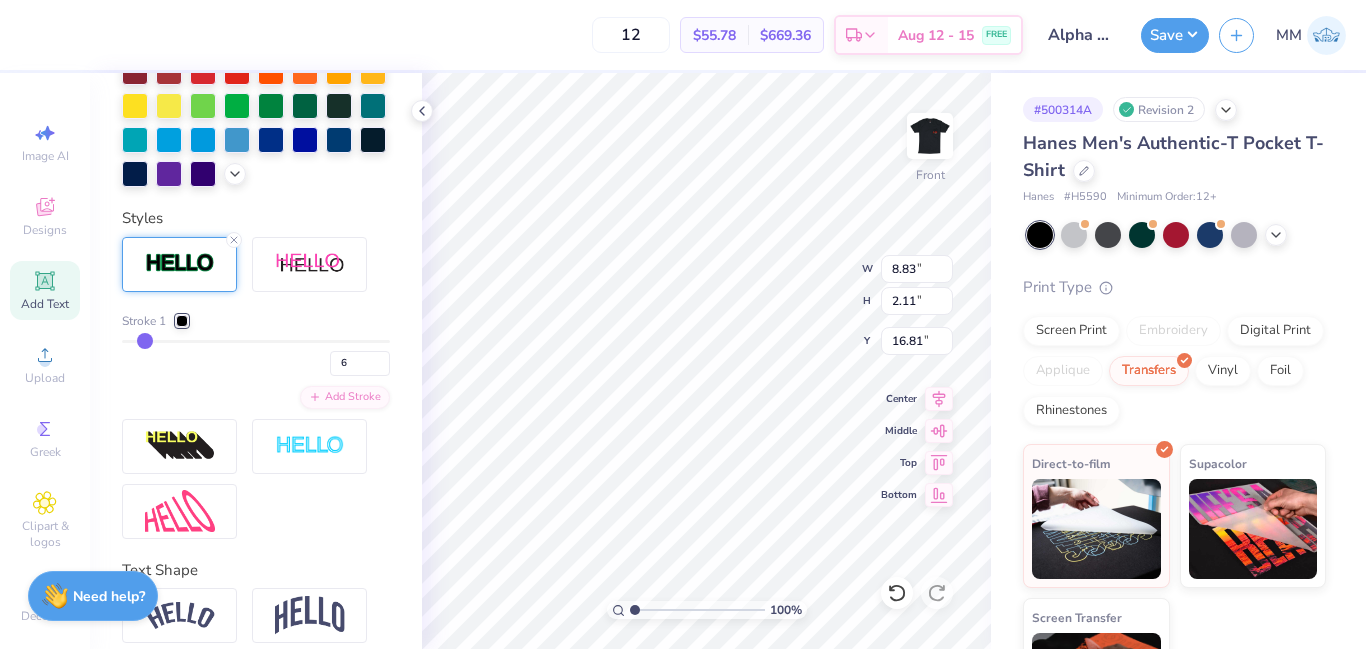 type on "7" 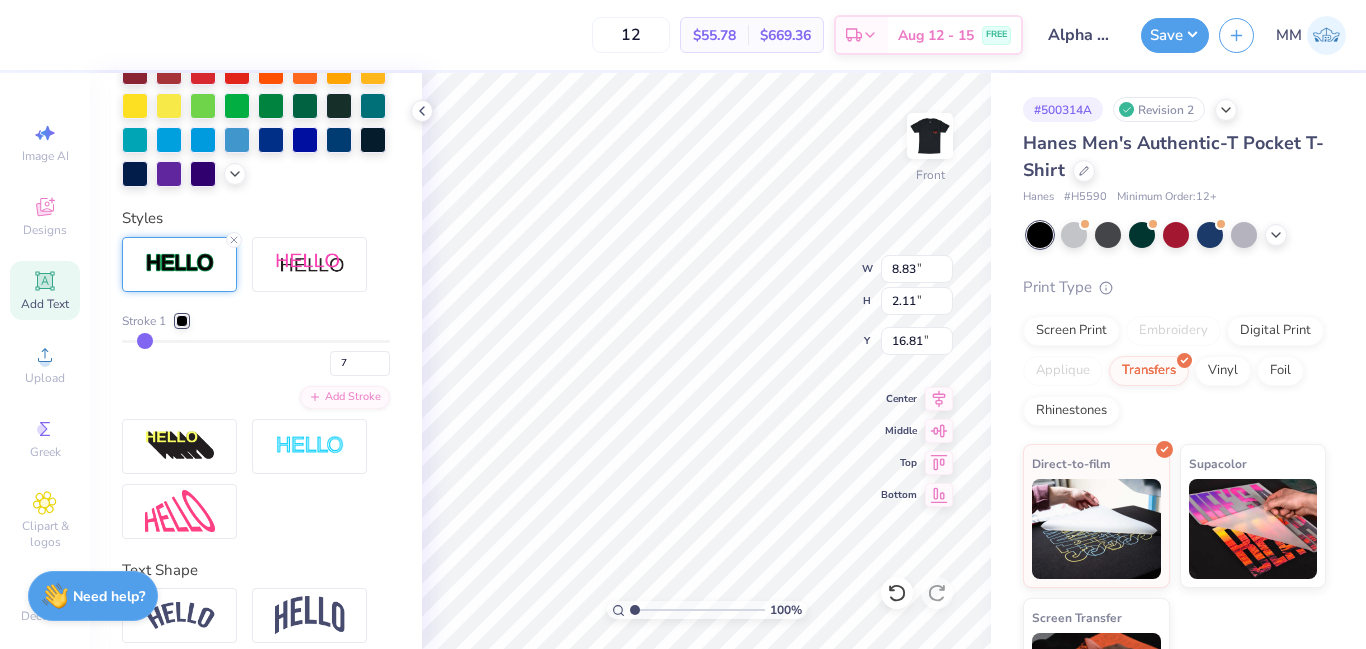 drag, startPoint x: 133, startPoint y: 373, endPoint x: 144, endPoint y: 374, distance: 11.045361 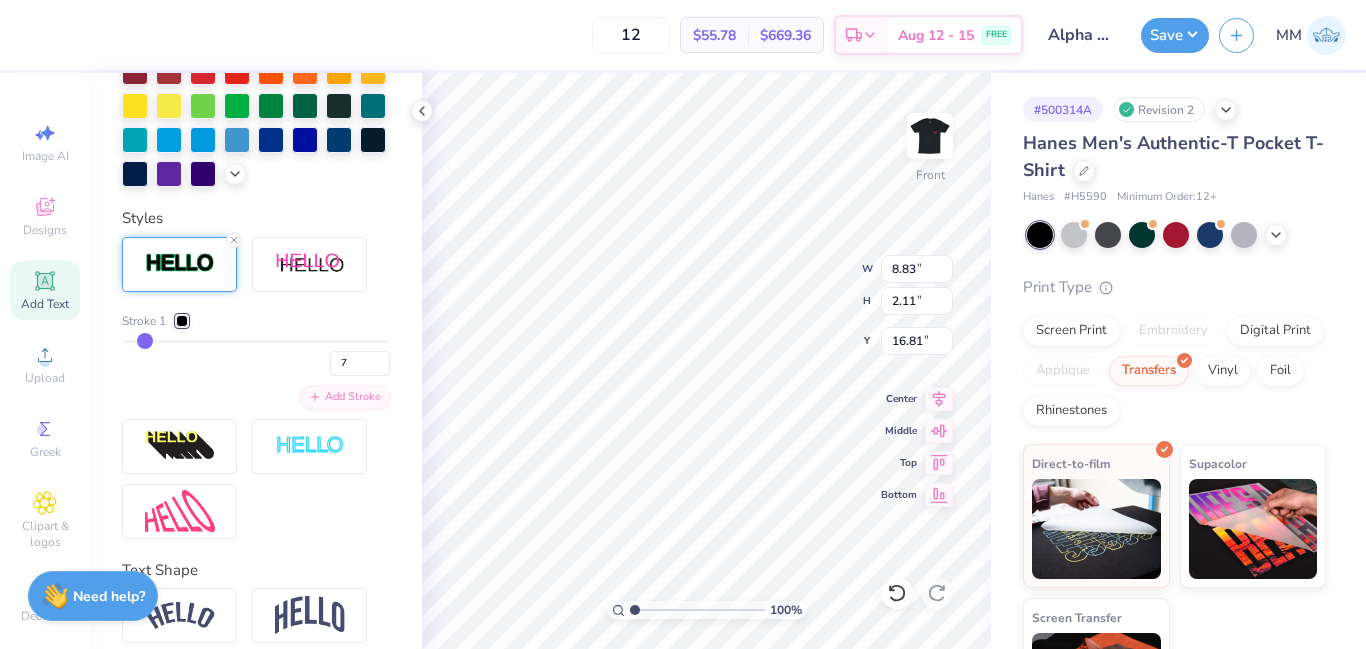 type on "6" 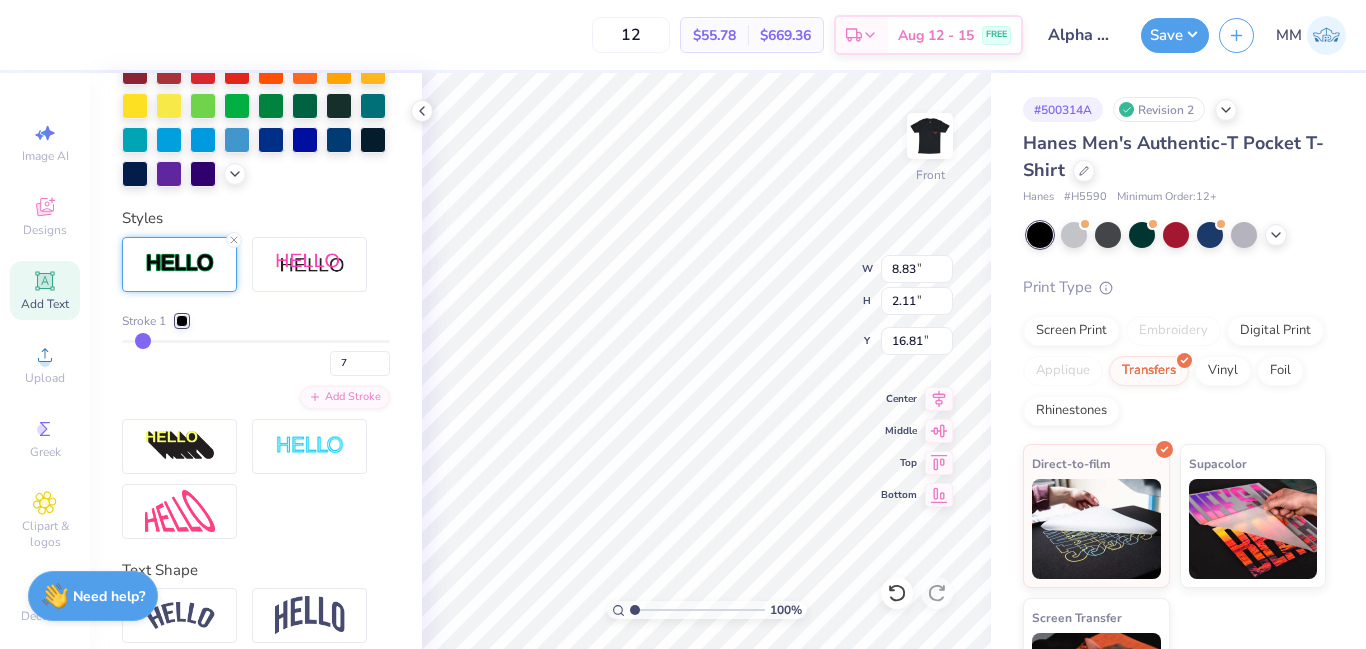 type on "6" 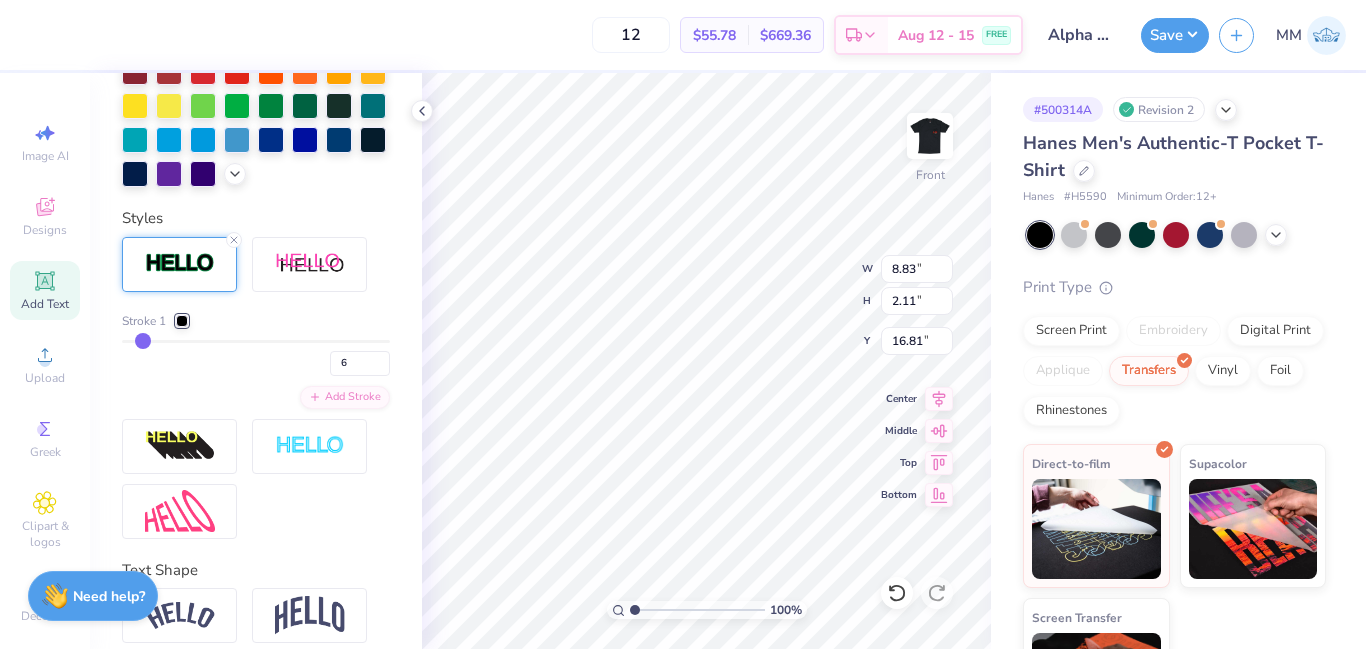 type on "5" 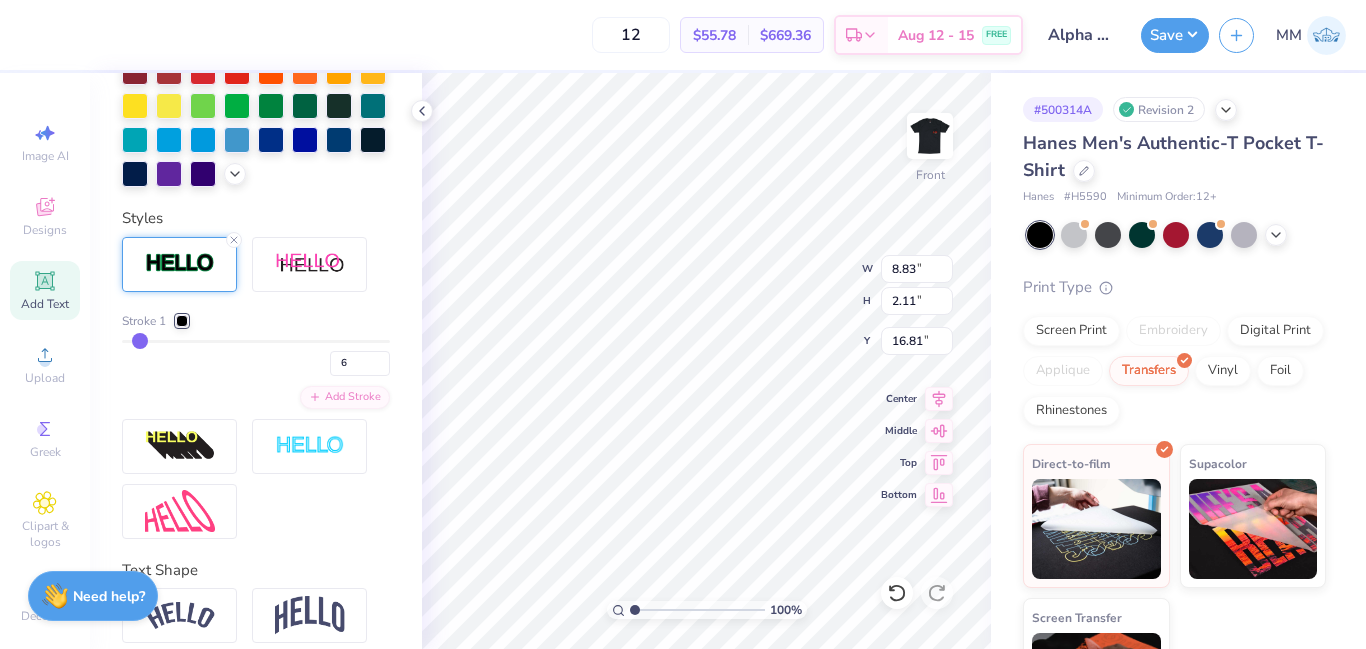 type on "5" 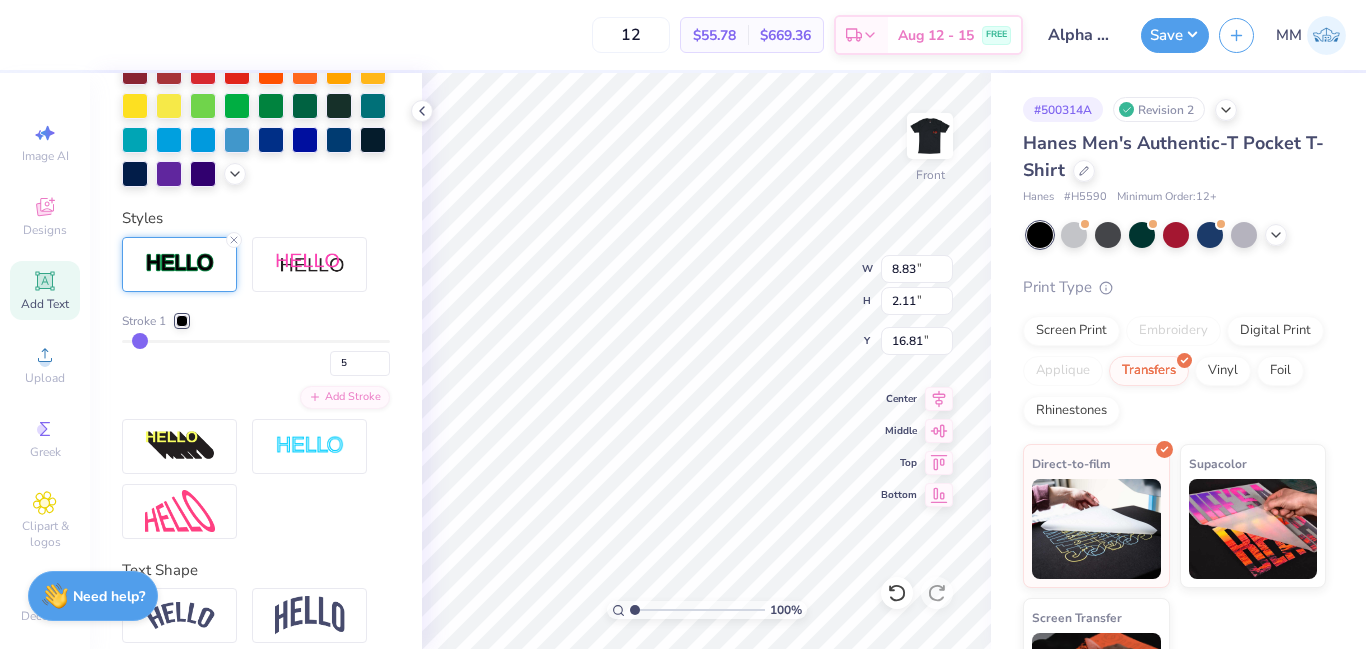 type on "4" 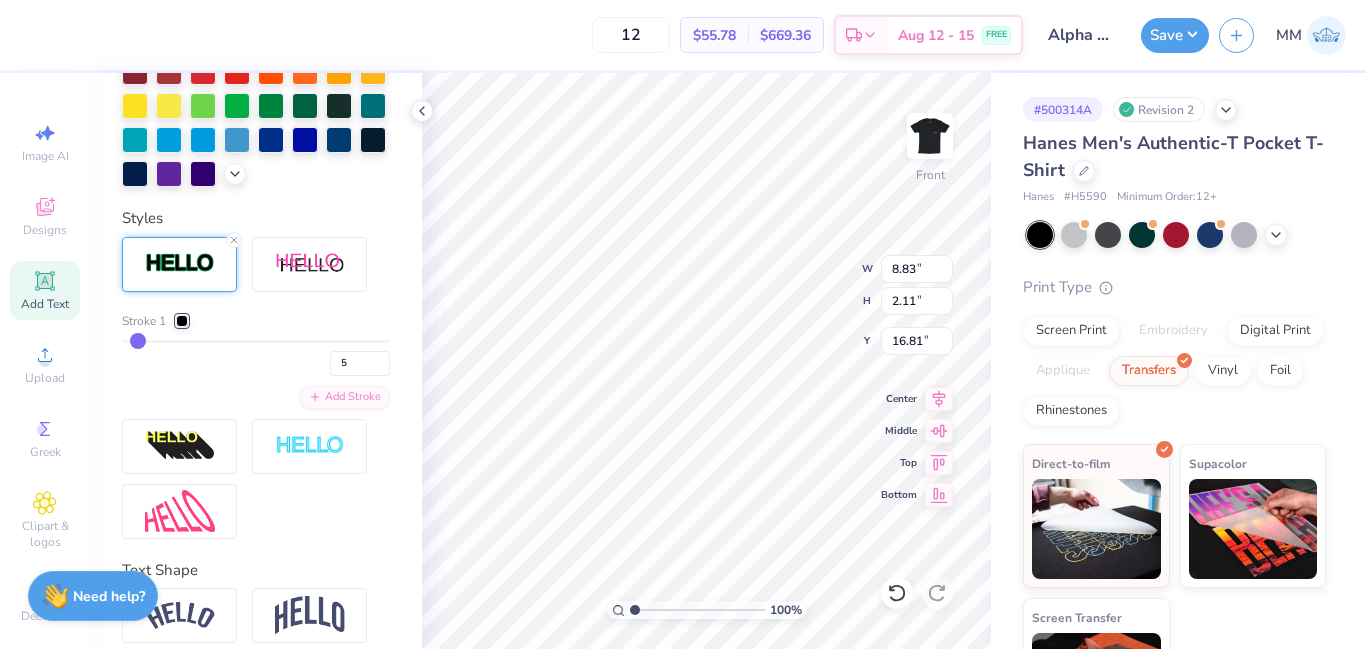 type on "4" 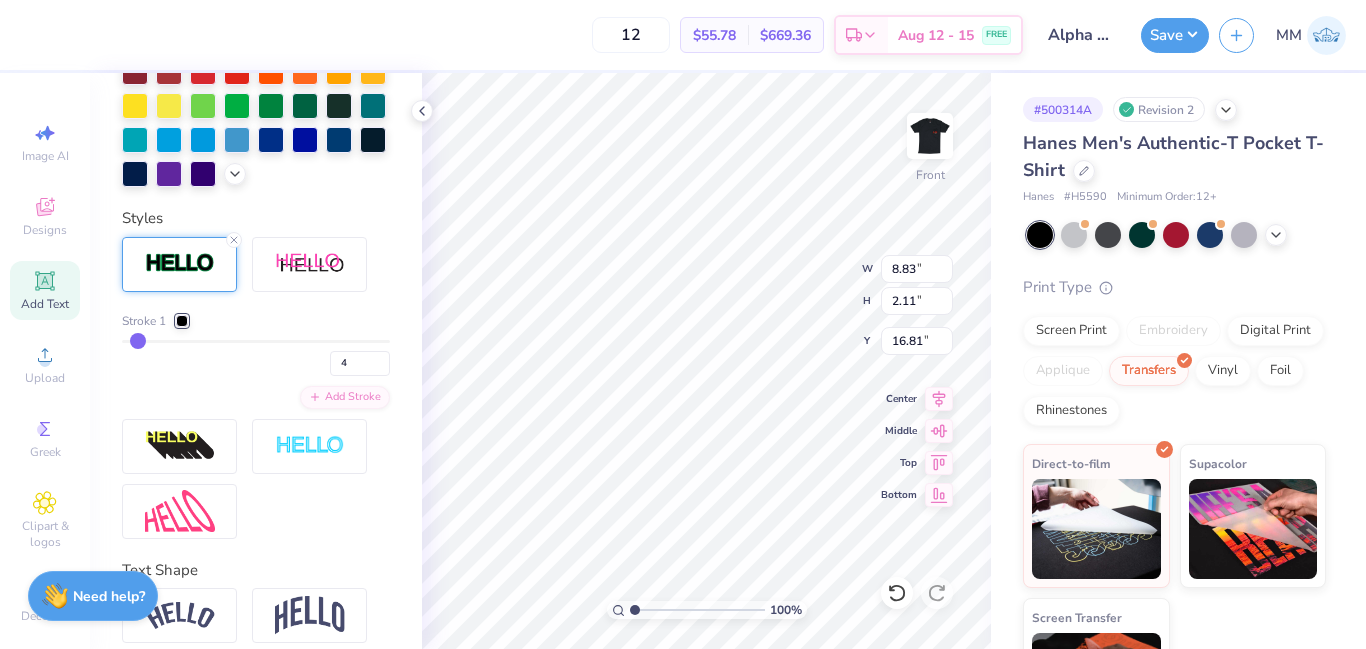type on "4" 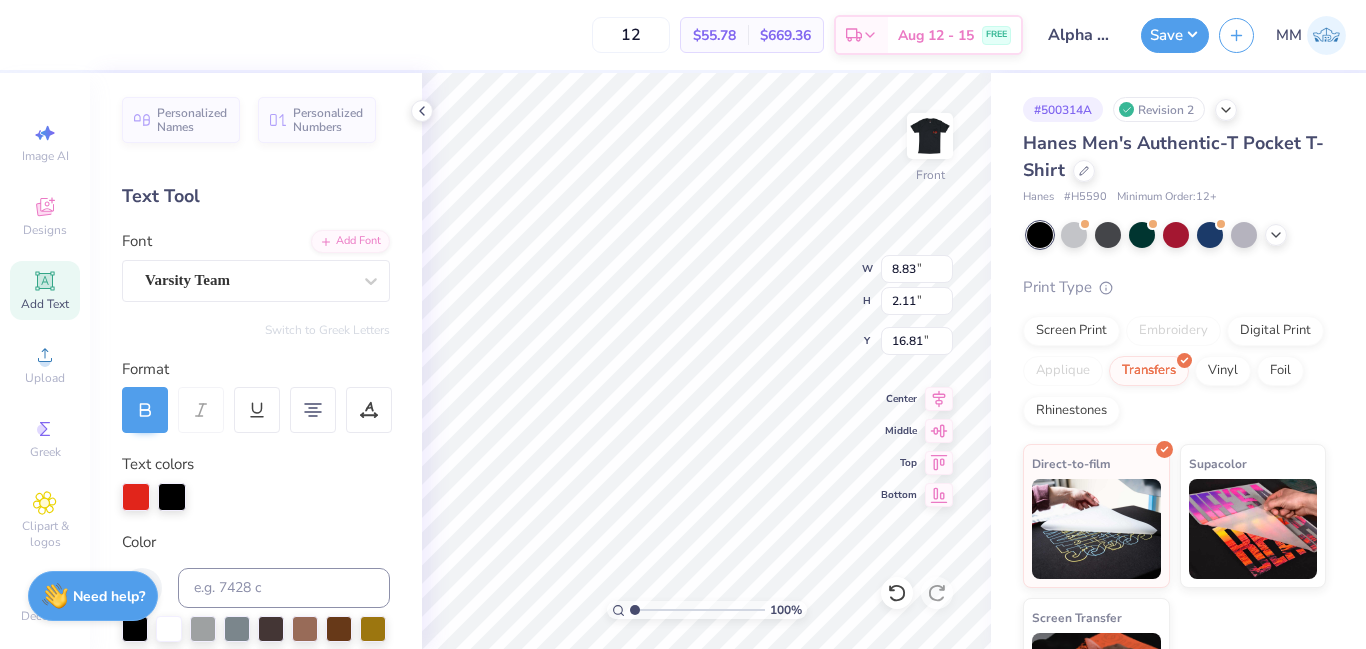 scroll, scrollTop: 0, scrollLeft: 0, axis: both 